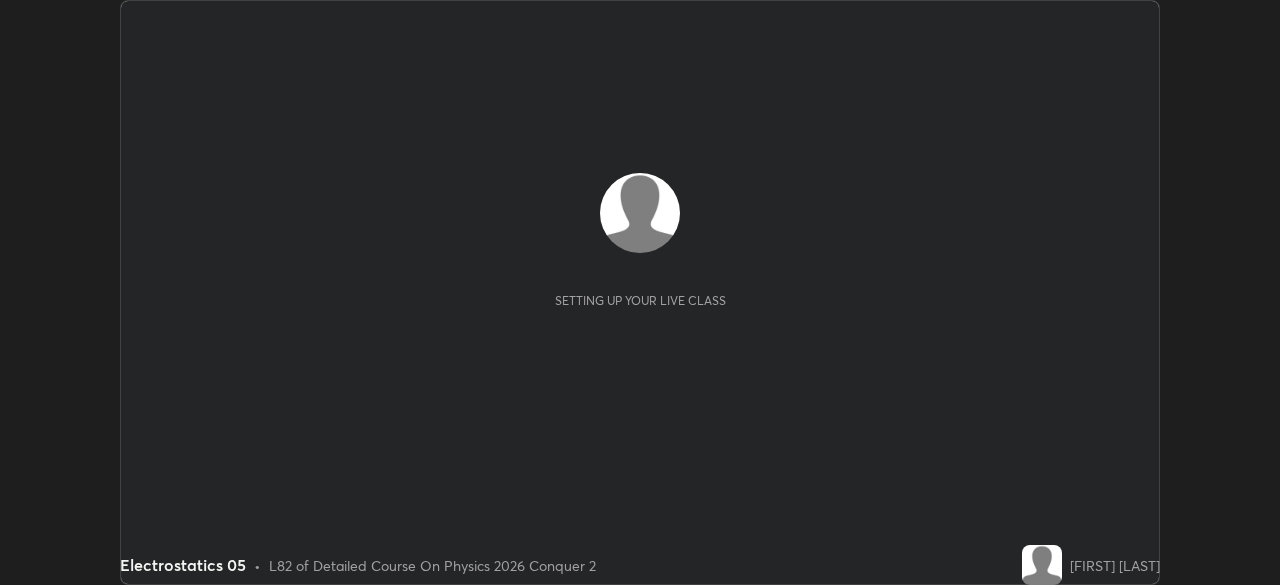 scroll, scrollTop: 0, scrollLeft: 0, axis: both 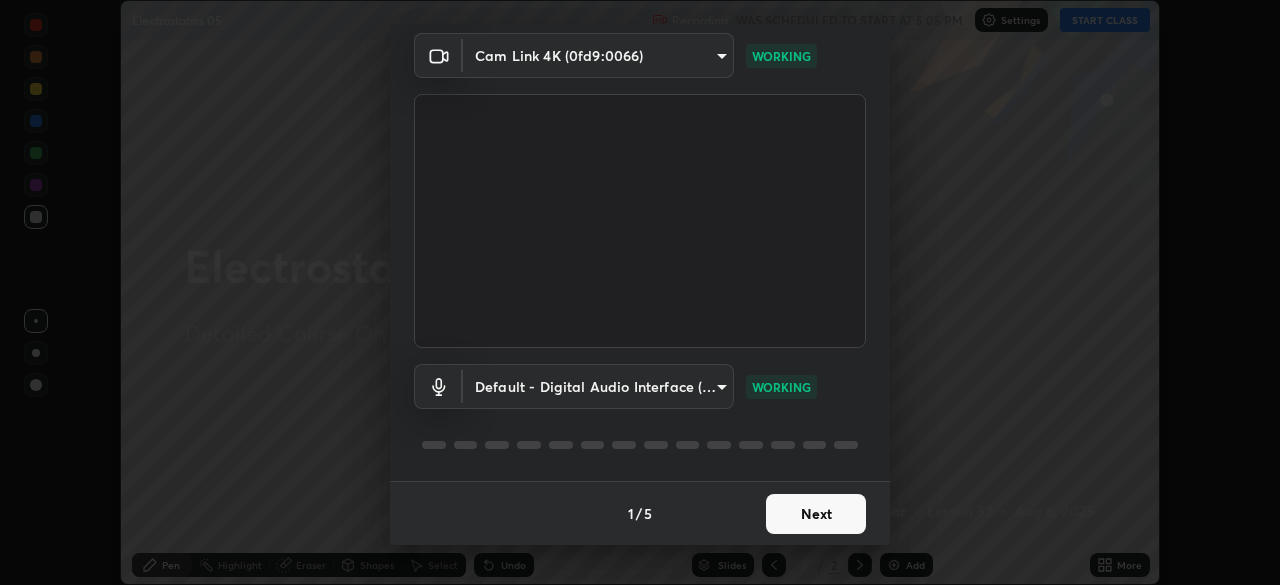 click on "Next" at bounding box center [816, 514] 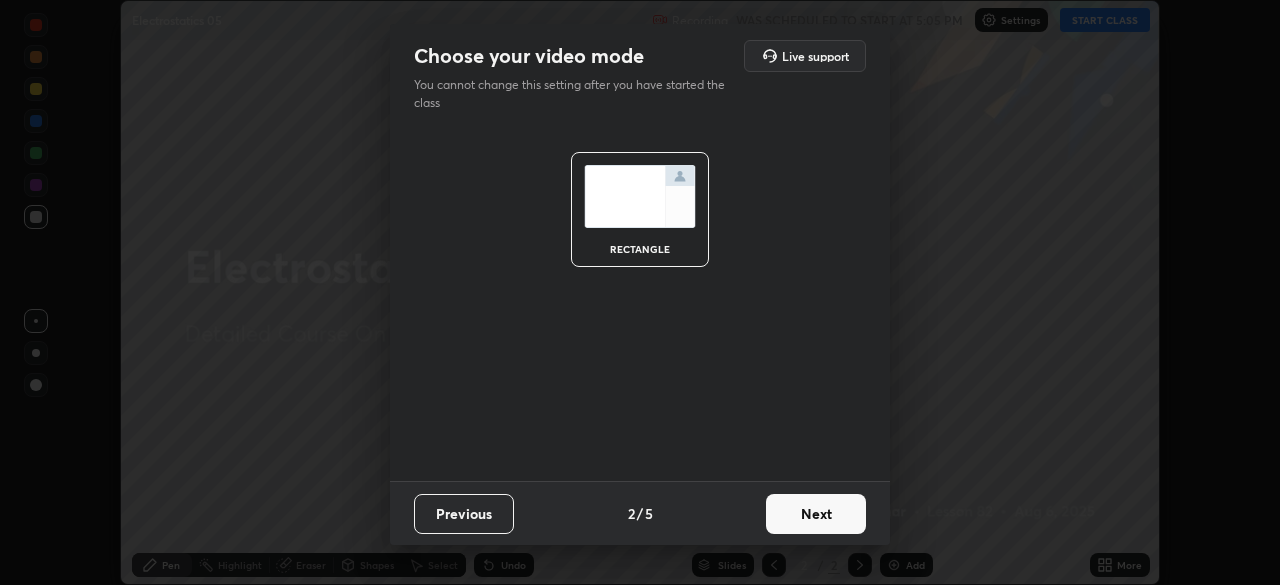 click on "Next" at bounding box center [816, 514] 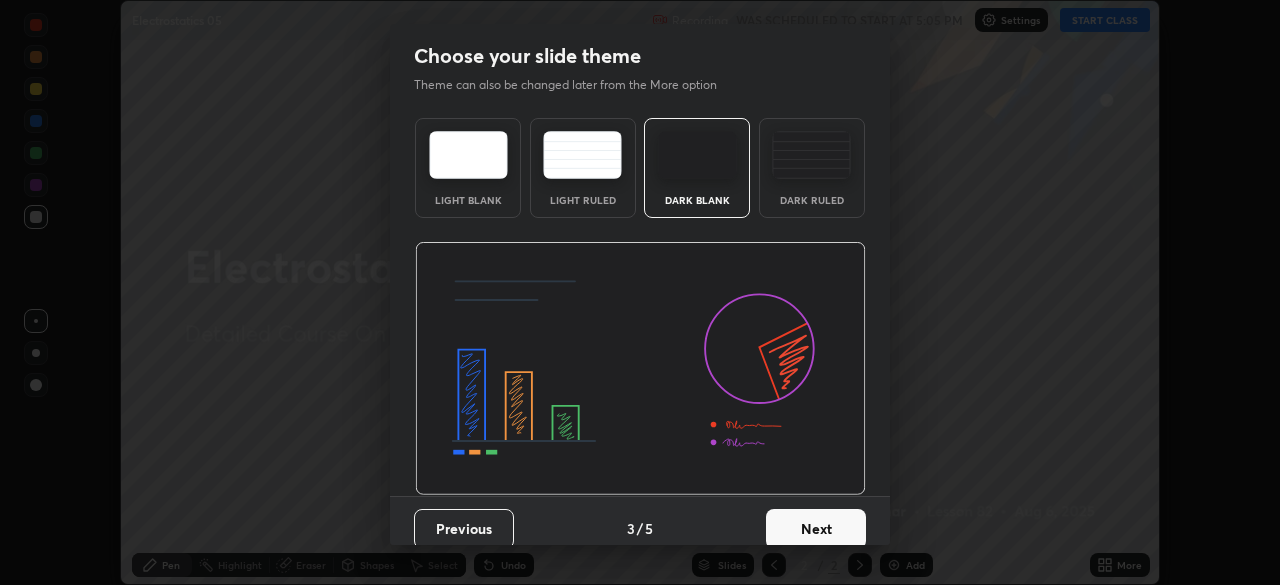 click on "Next" at bounding box center [816, 529] 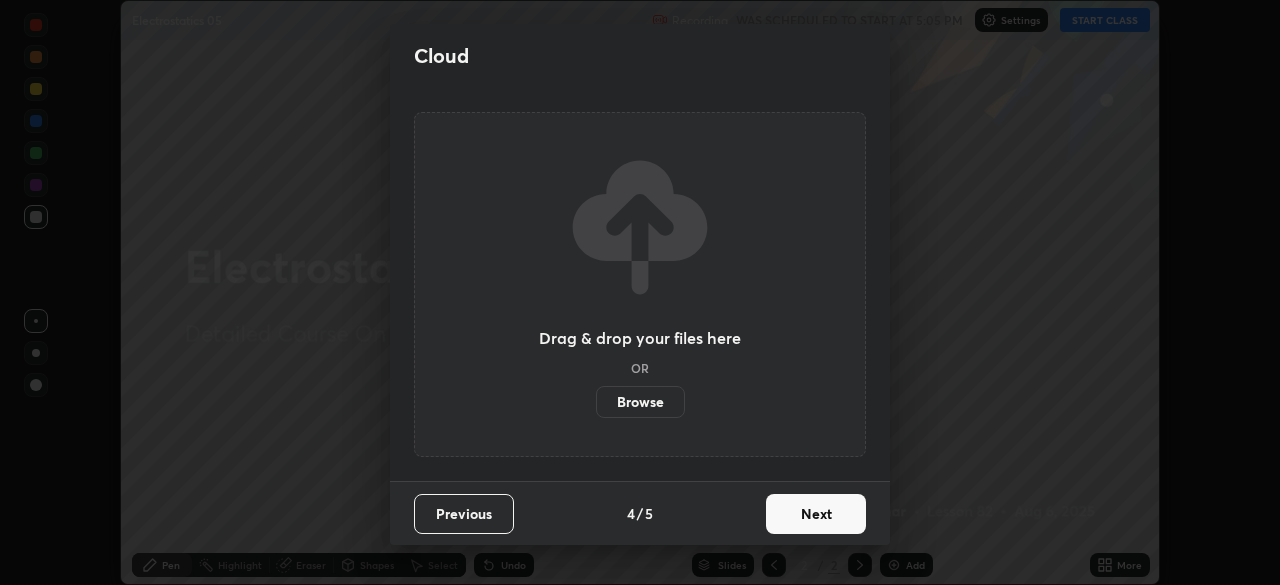 click on "Next" at bounding box center [816, 514] 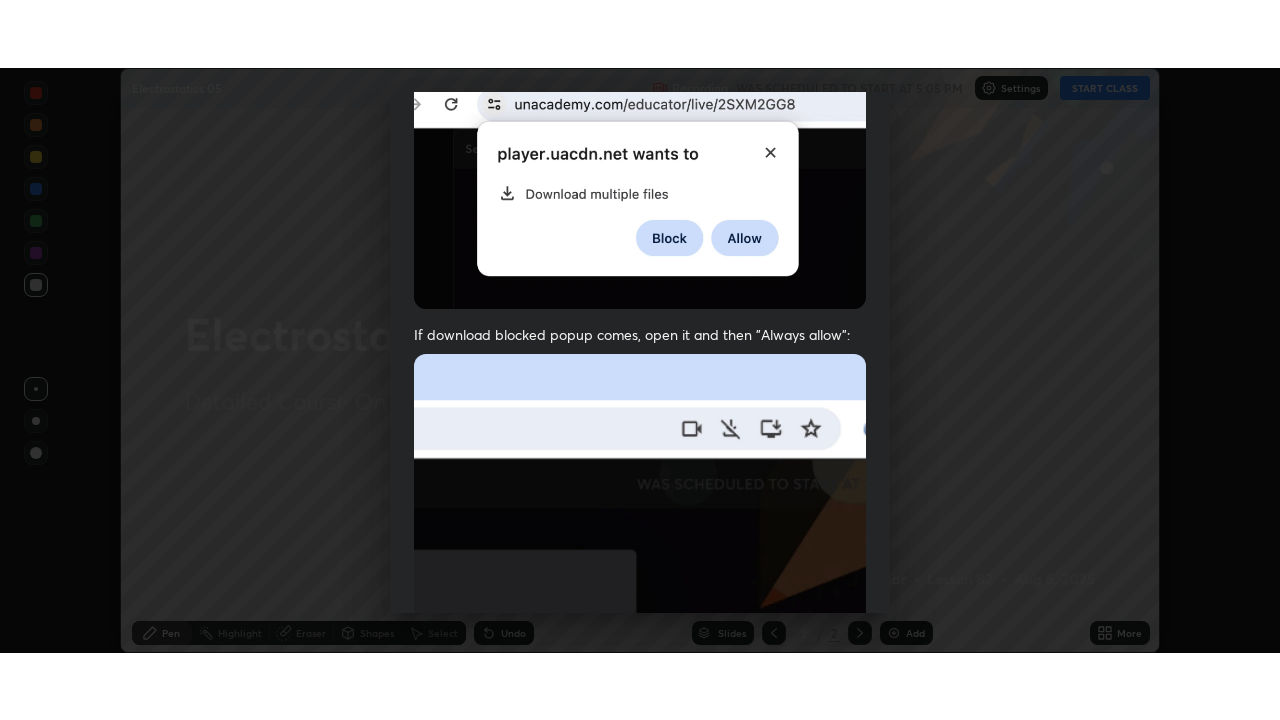 scroll, scrollTop: 479, scrollLeft: 0, axis: vertical 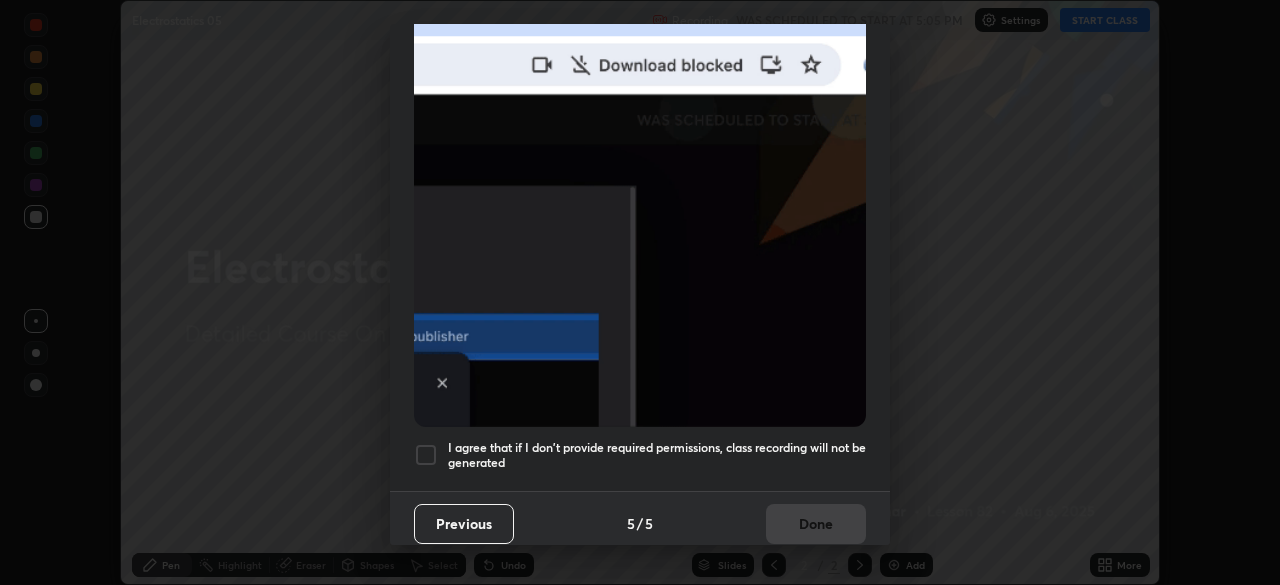 click at bounding box center (426, 455) 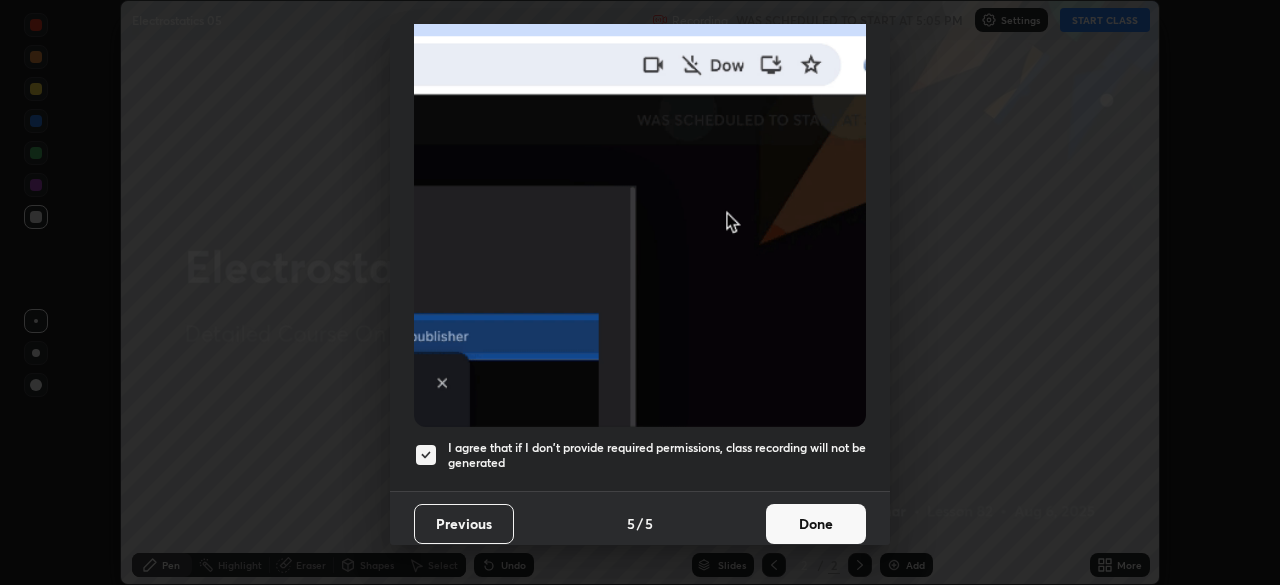click on "Done" at bounding box center (816, 524) 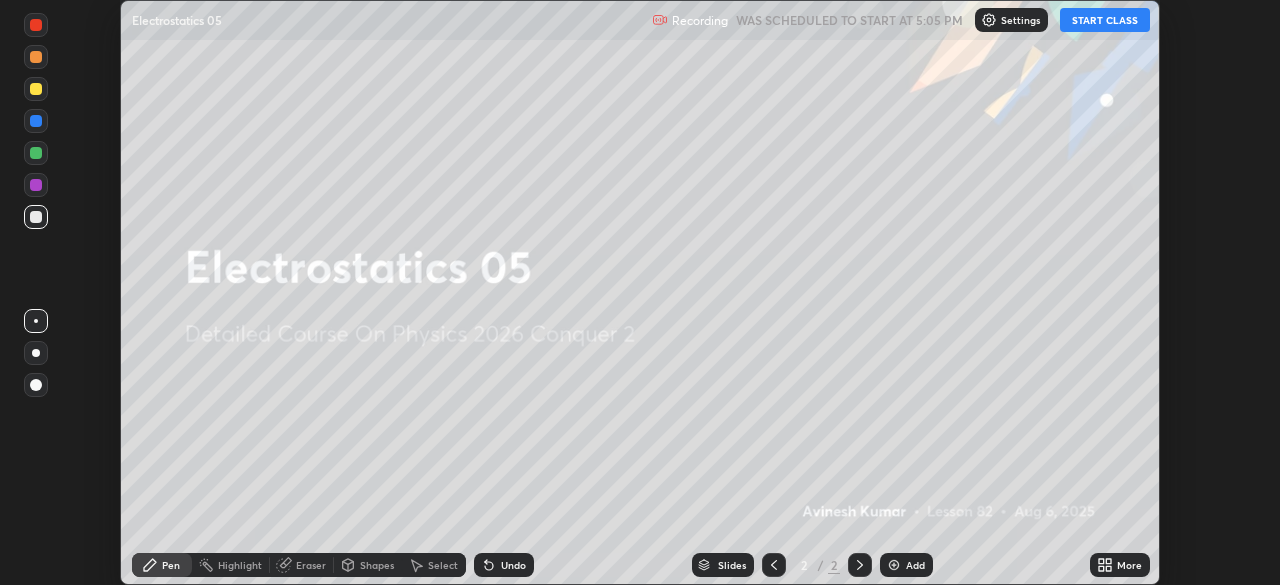 click on "START CLASS" at bounding box center (1105, 20) 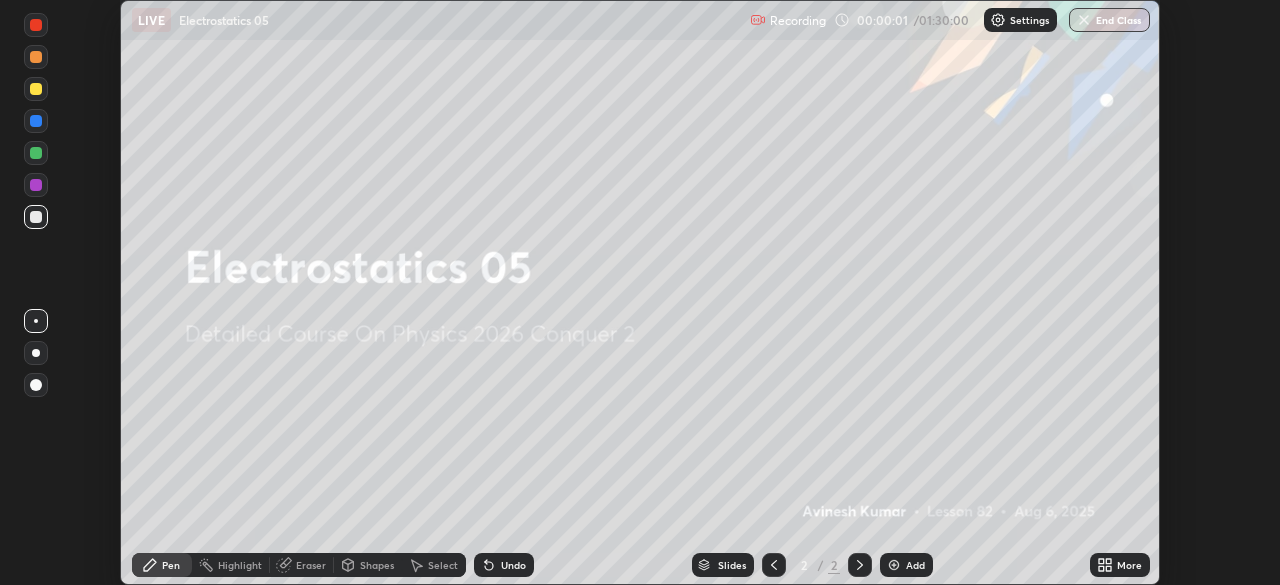 click at bounding box center (894, 565) 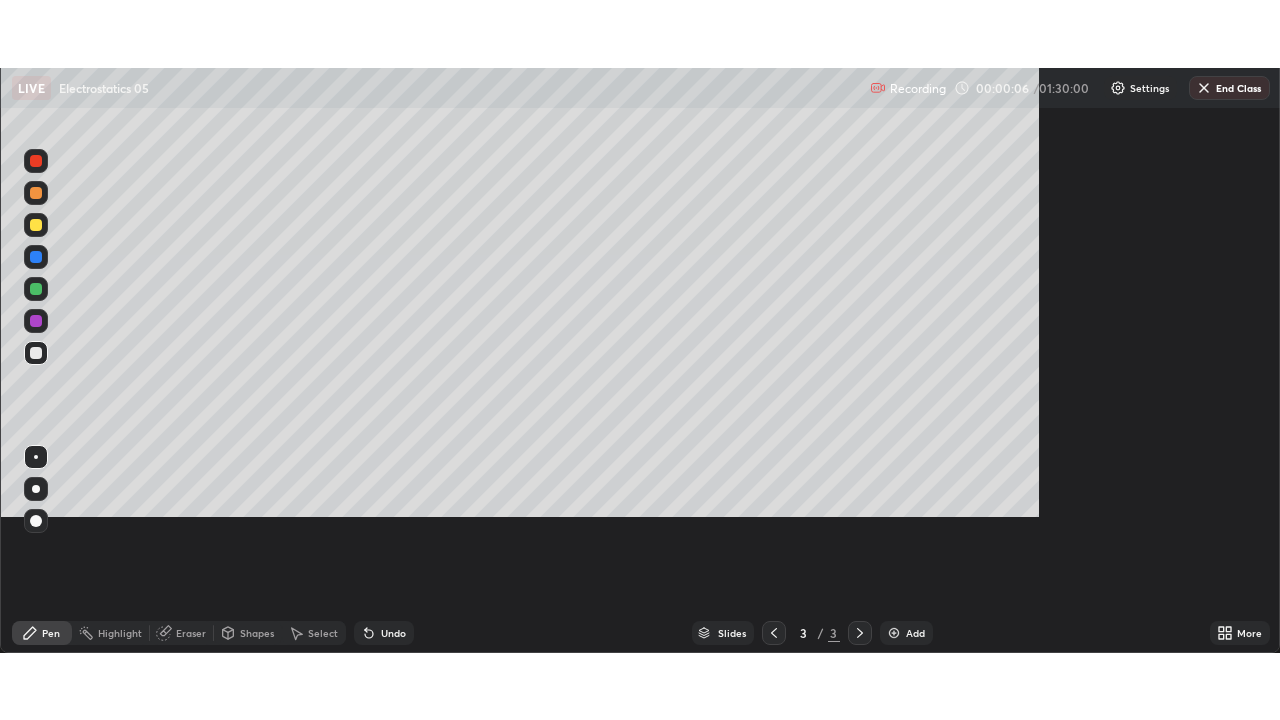 scroll, scrollTop: 99280, scrollLeft: 98720, axis: both 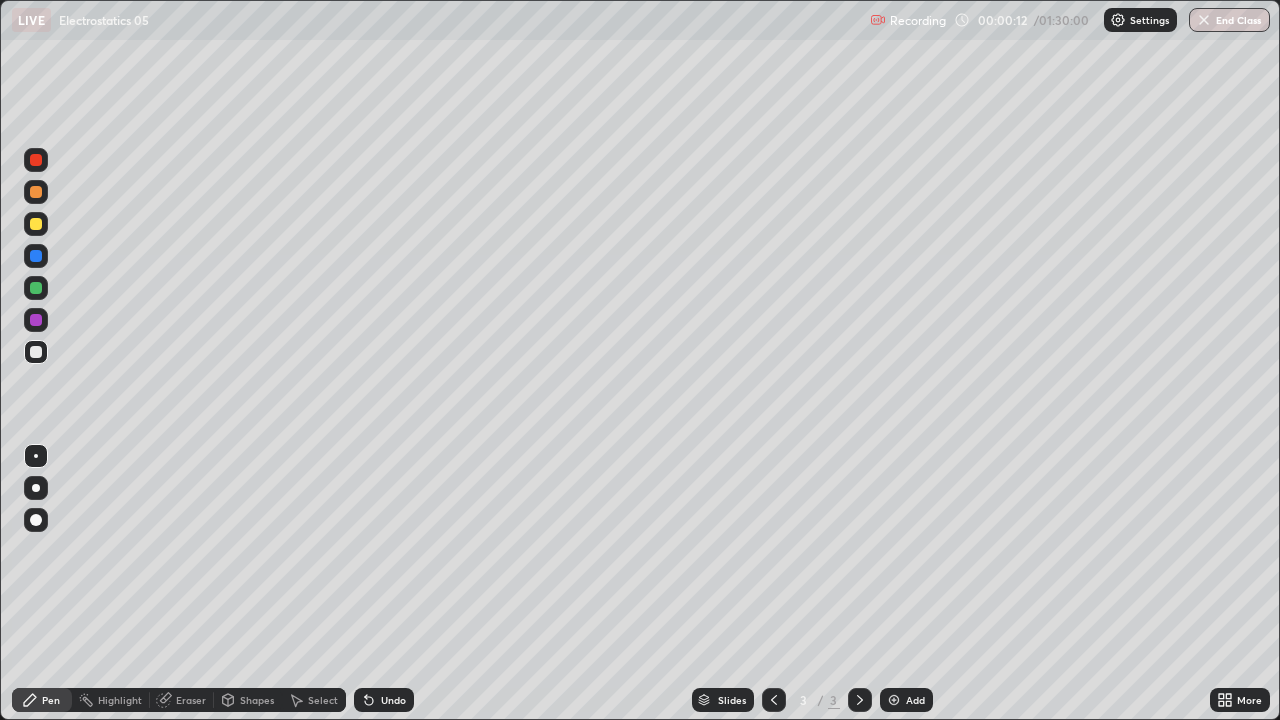 click at bounding box center [36, 352] 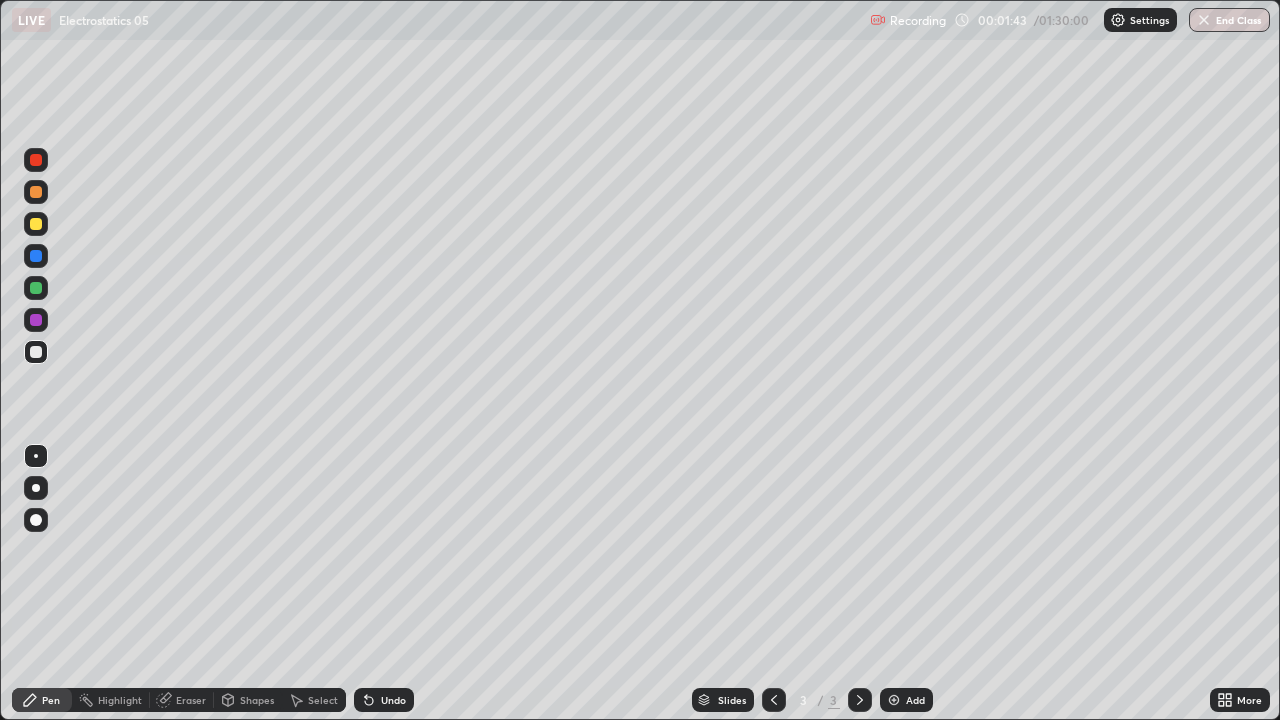 click at bounding box center (894, 700) 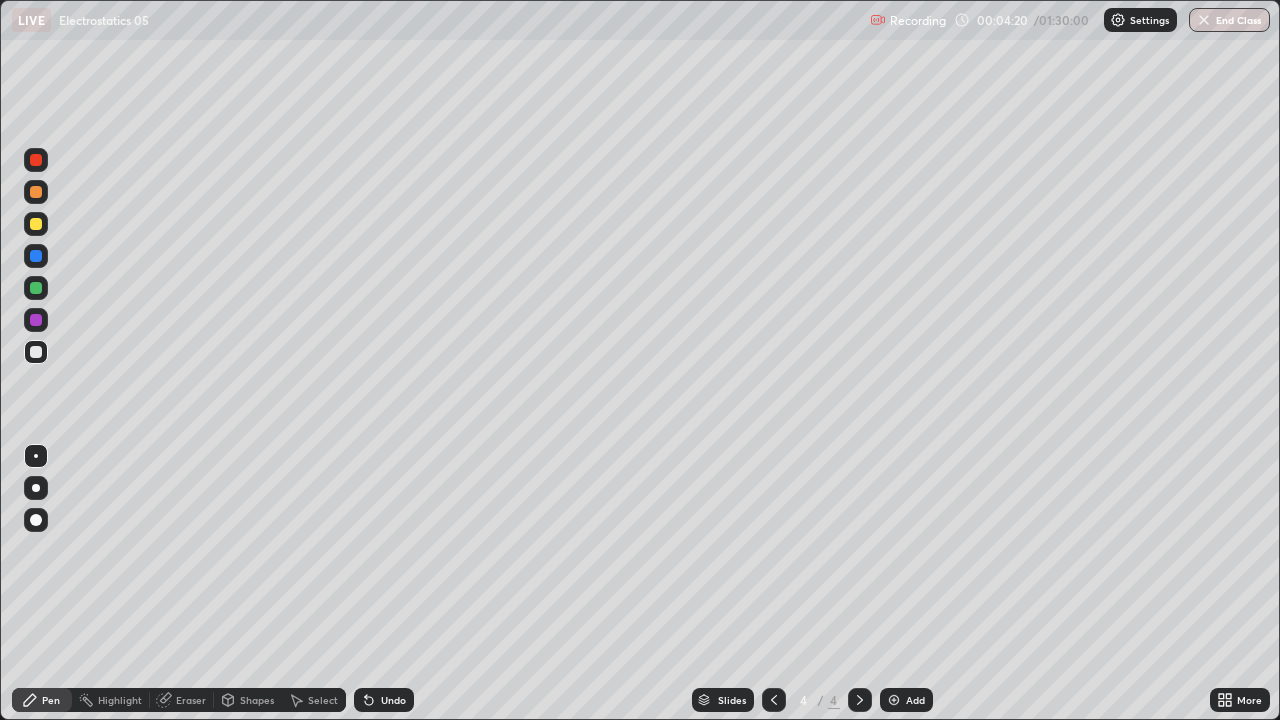 click at bounding box center (36, 192) 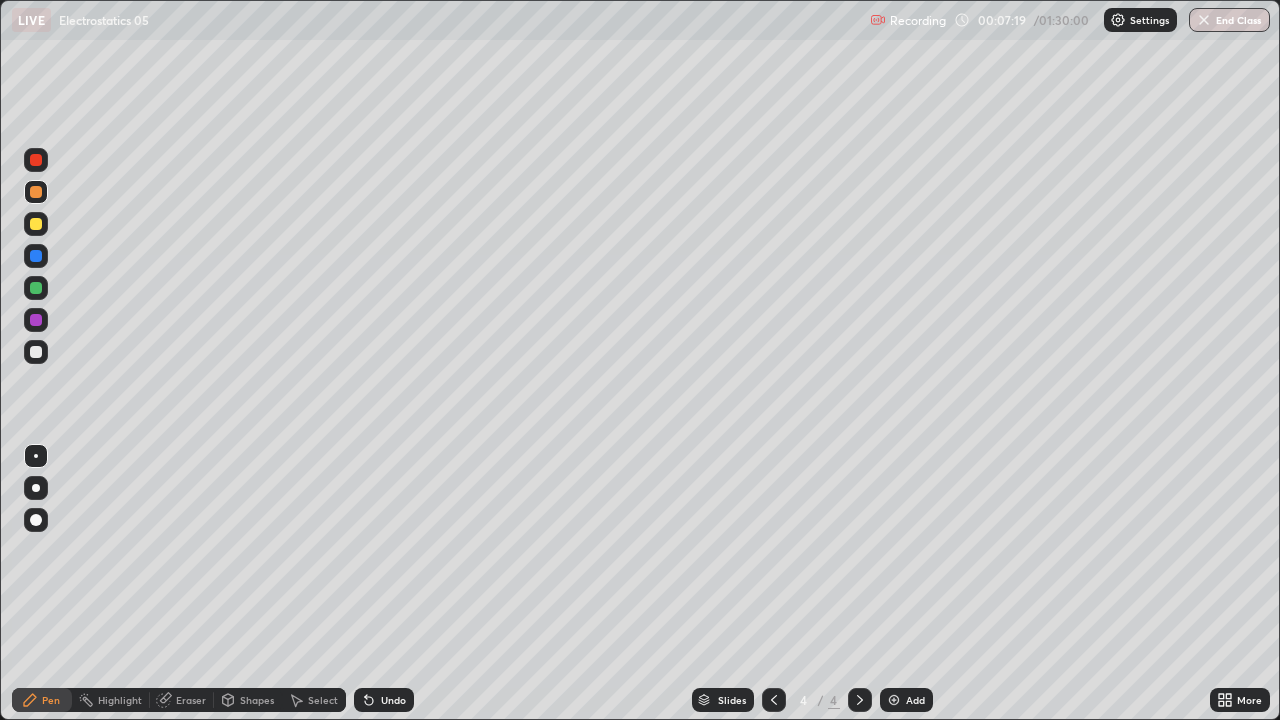 click at bounding box center (894, 700) 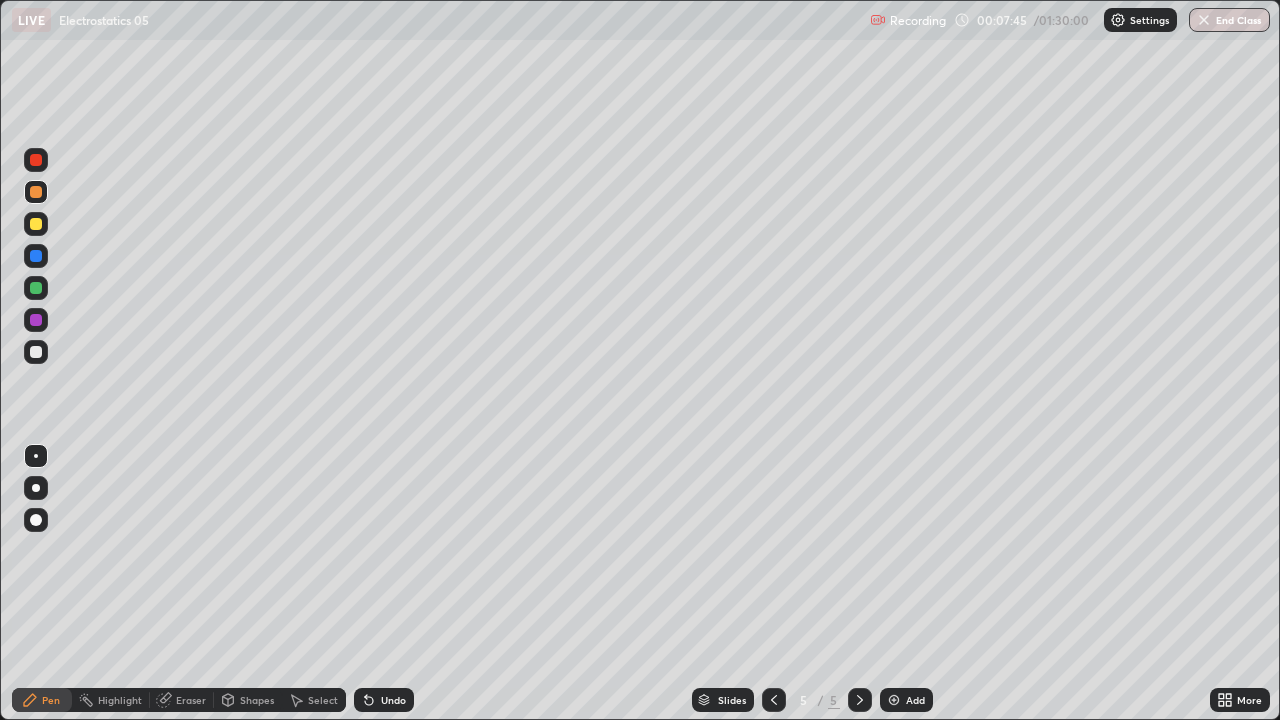 click at bounding box center (36, 352) 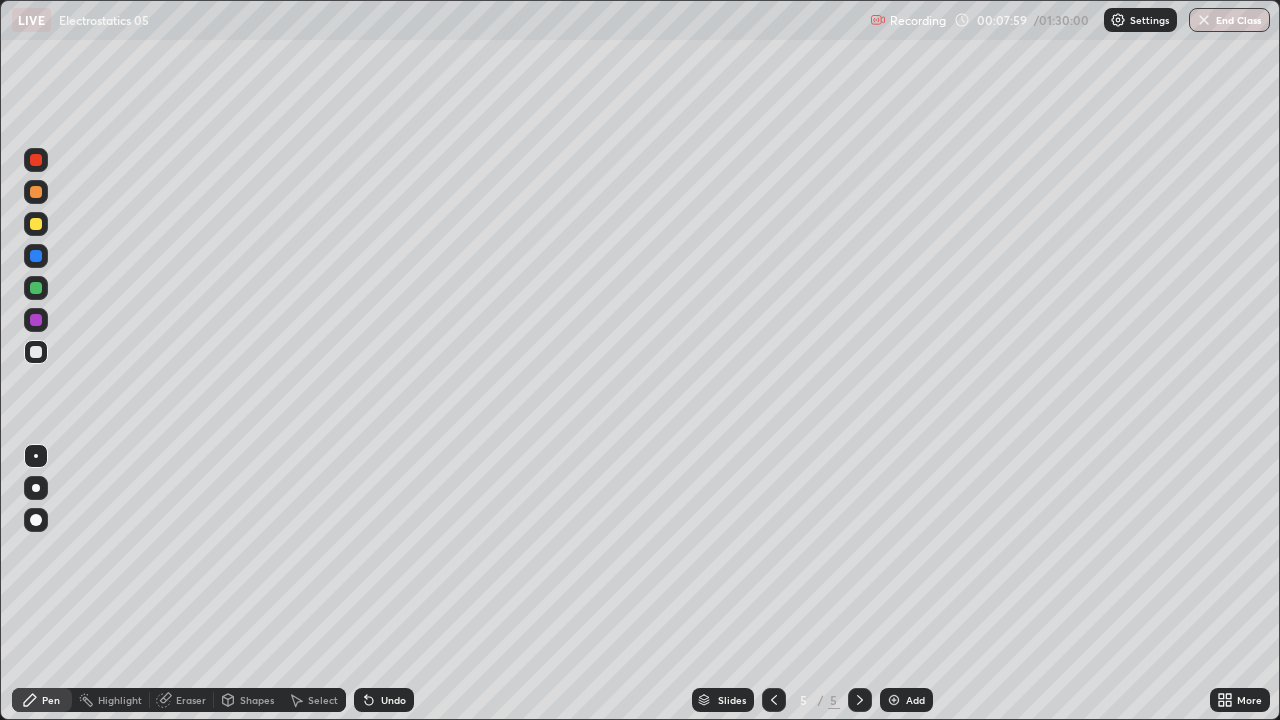 click 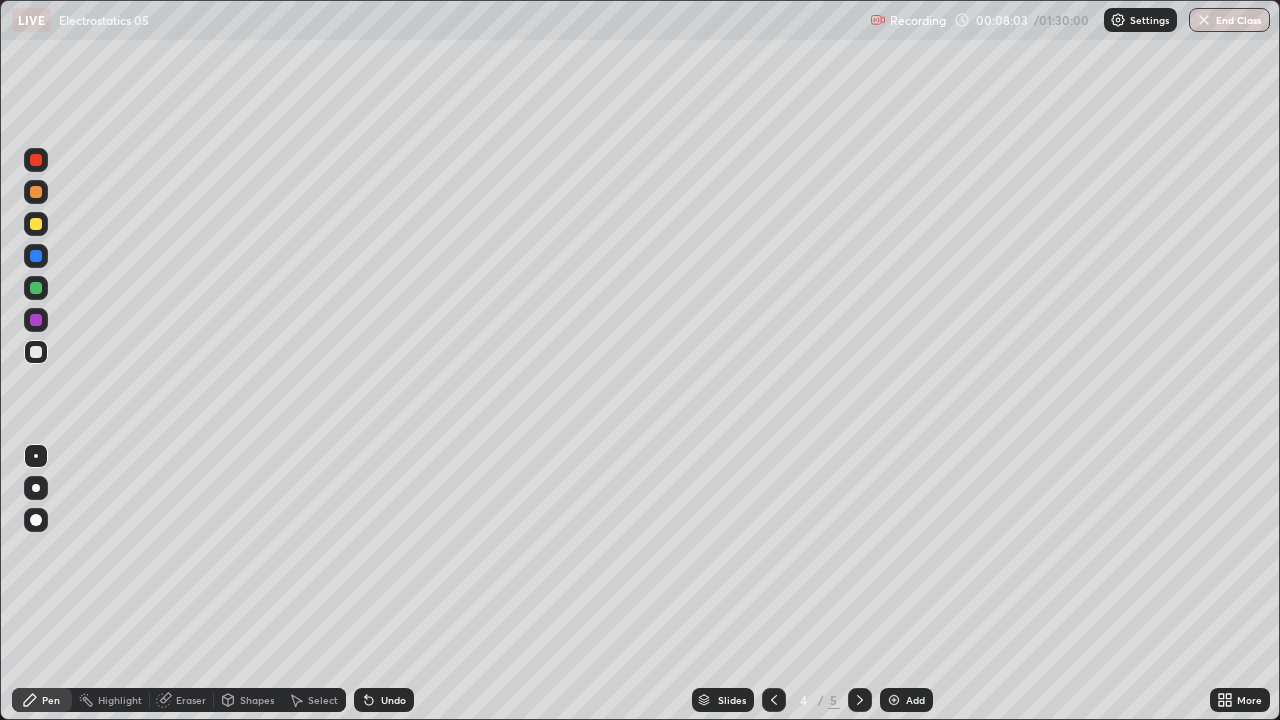 click 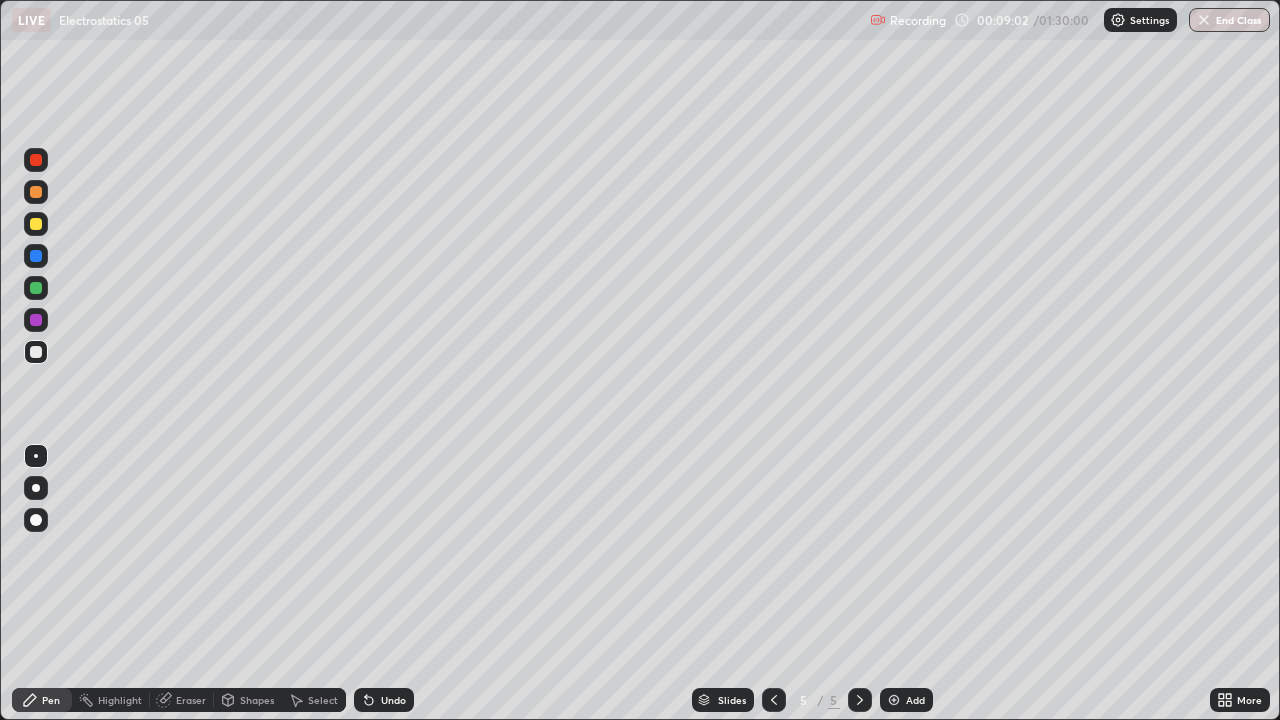 click at bounding box center (36, 320) 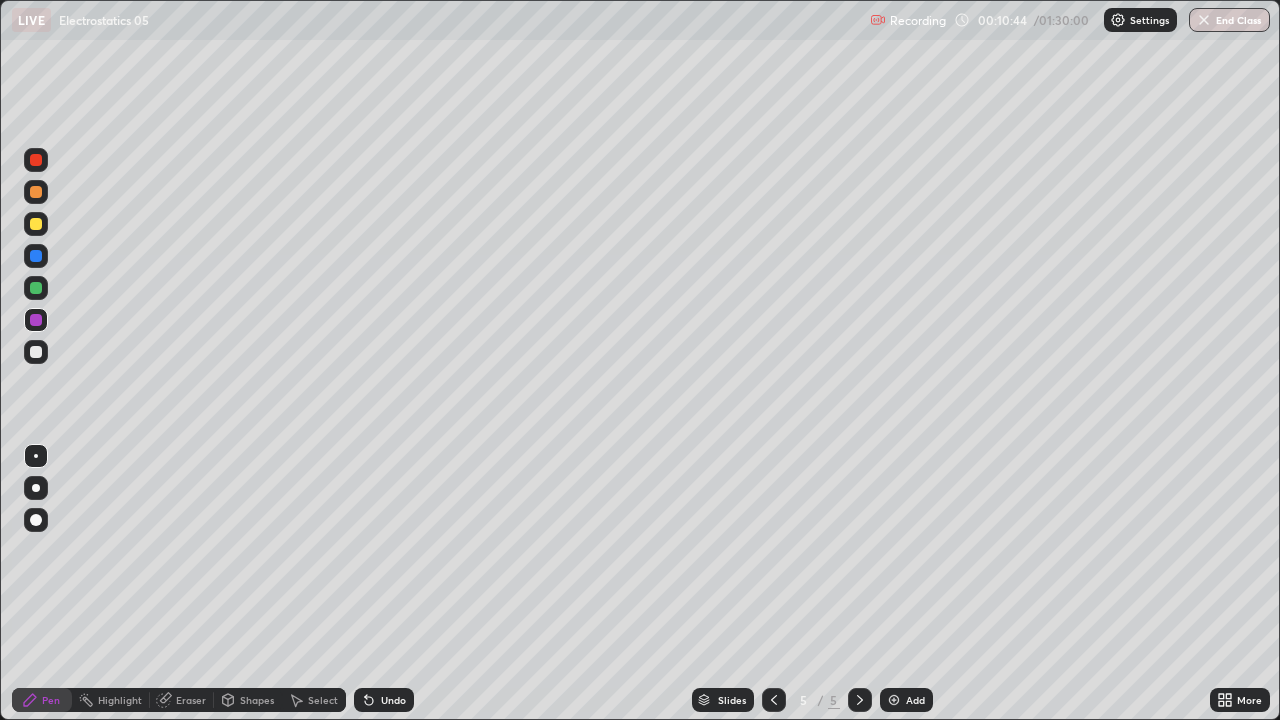 click at bounding box center (36, 352) 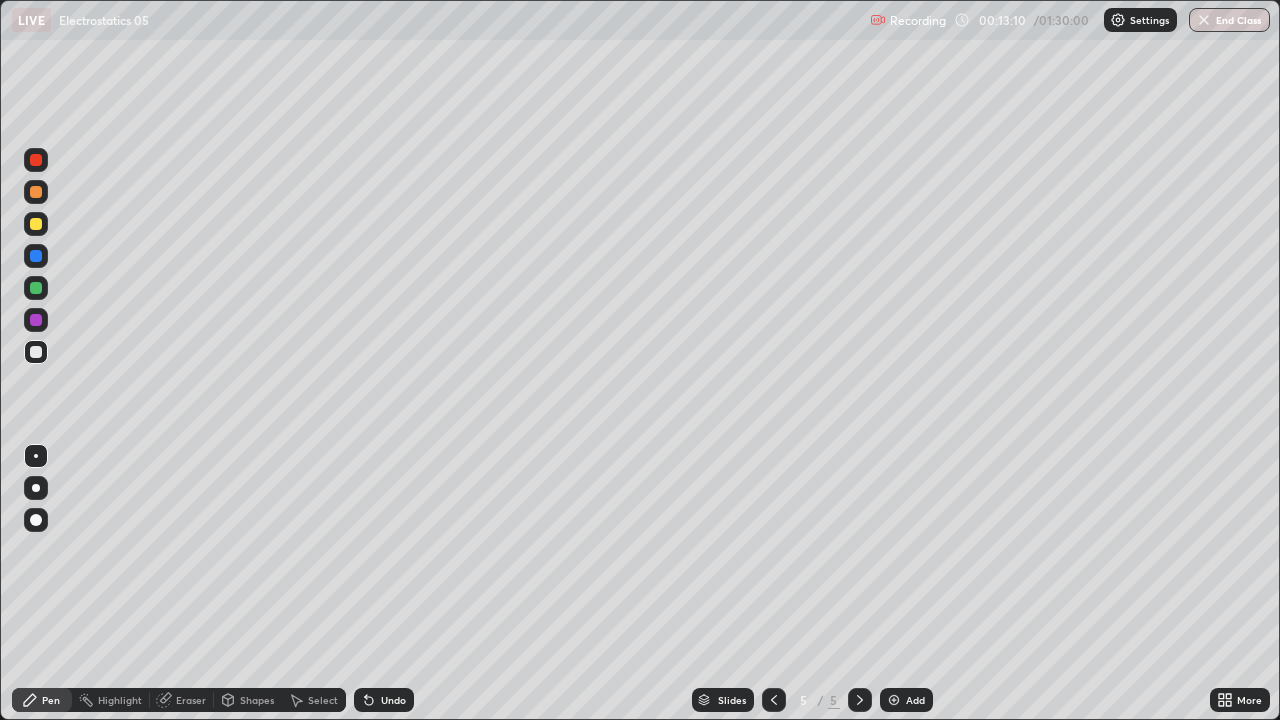 click at bounding box center (36, 192) 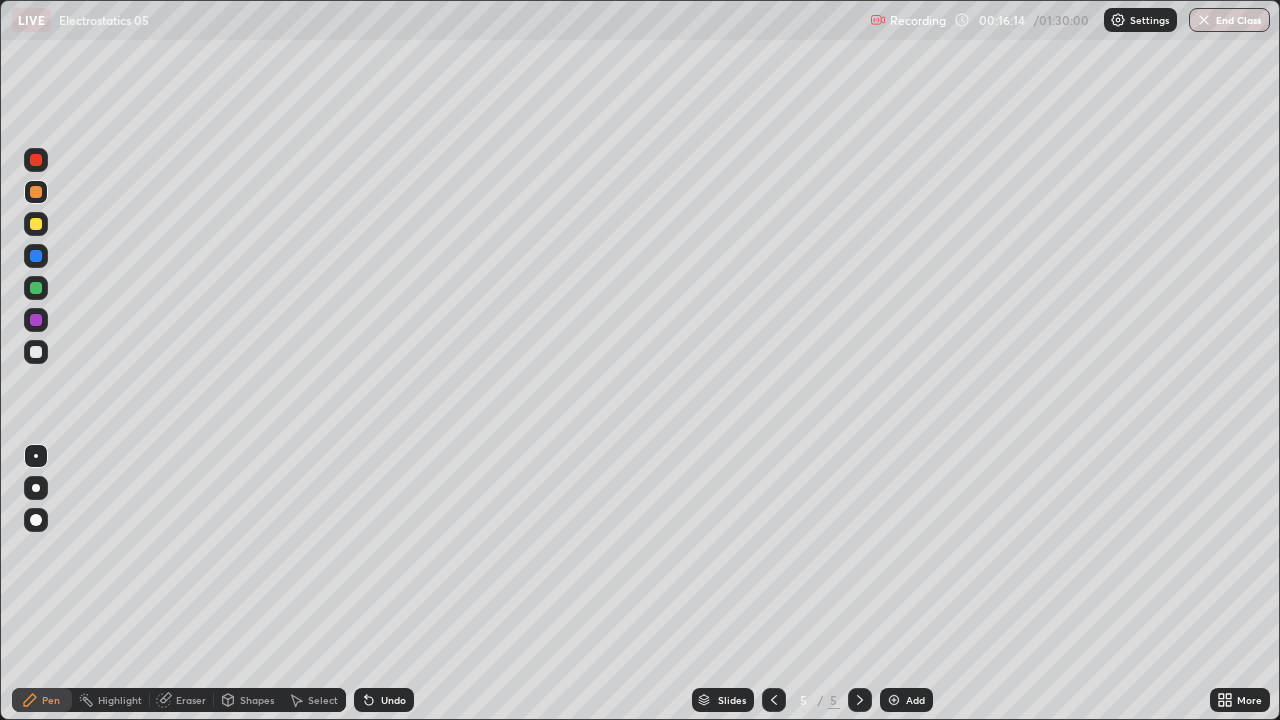 click on "Eraser" at bounding box center [191, 700] 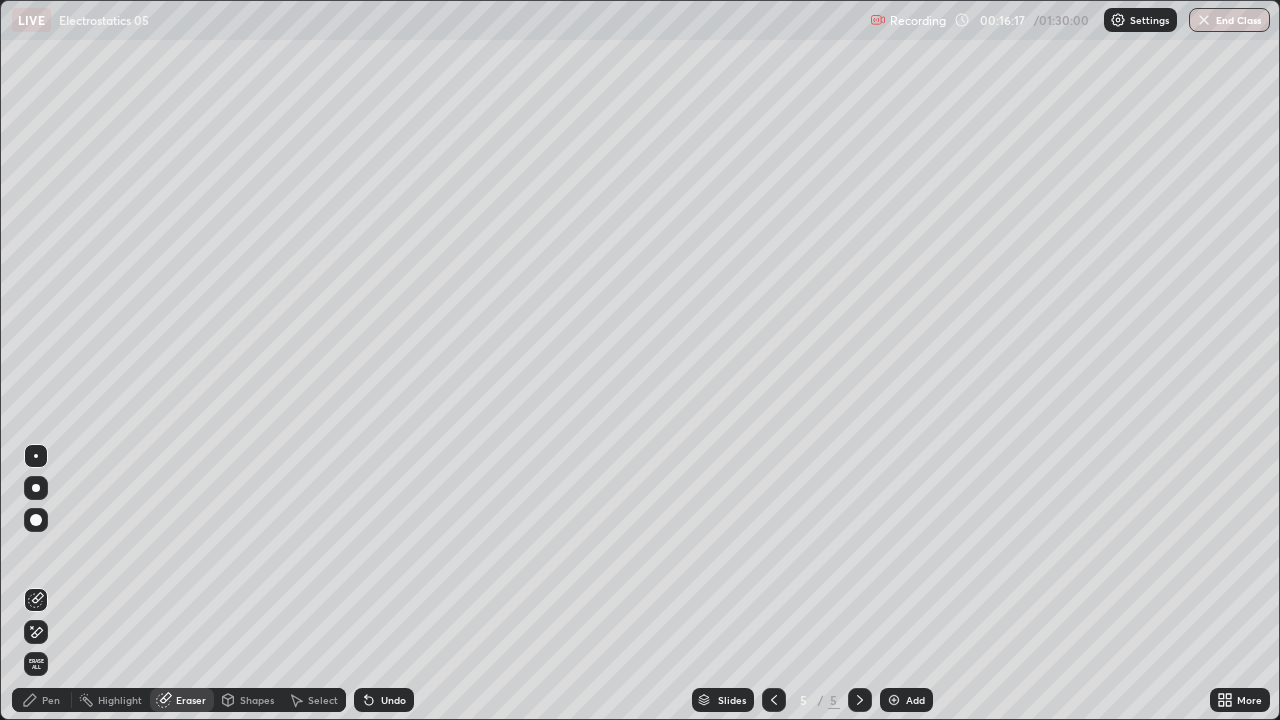click on "Pen" at bounding box center (51, 700) 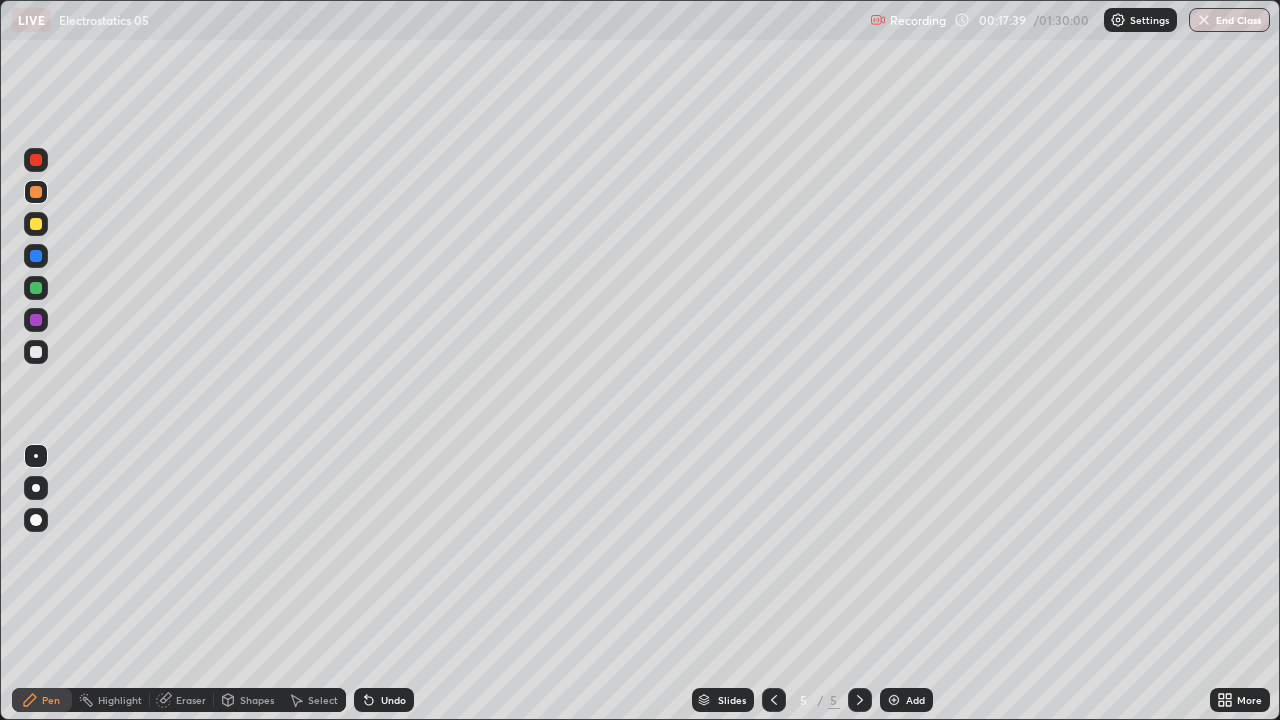 click at bounding box center (894, 700) 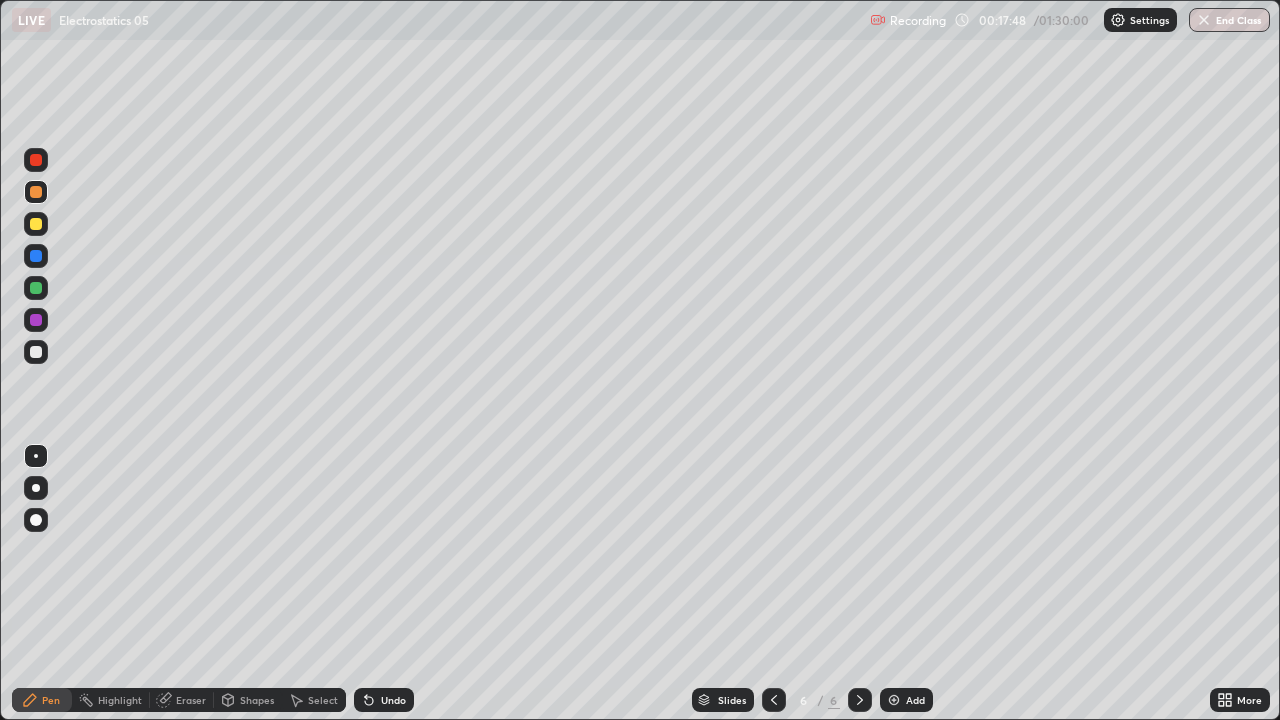 click at bounding box center [36, 256] 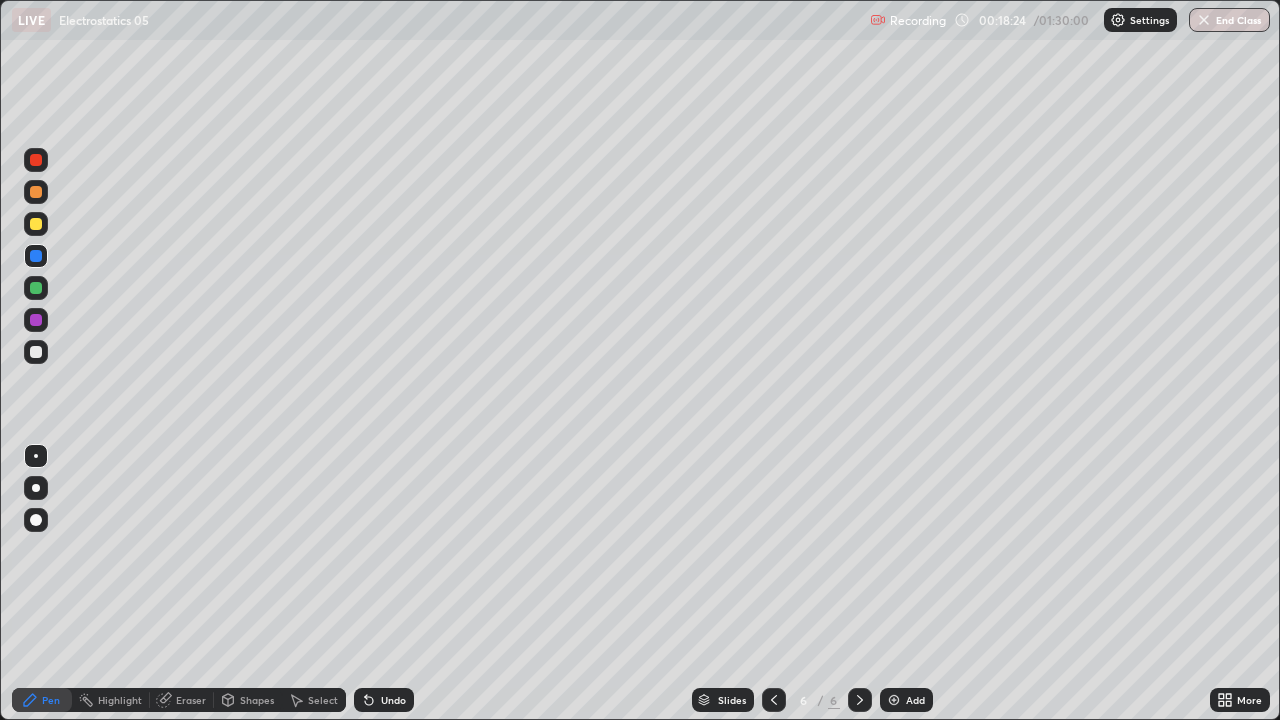 click at bounding box center (36, 288) 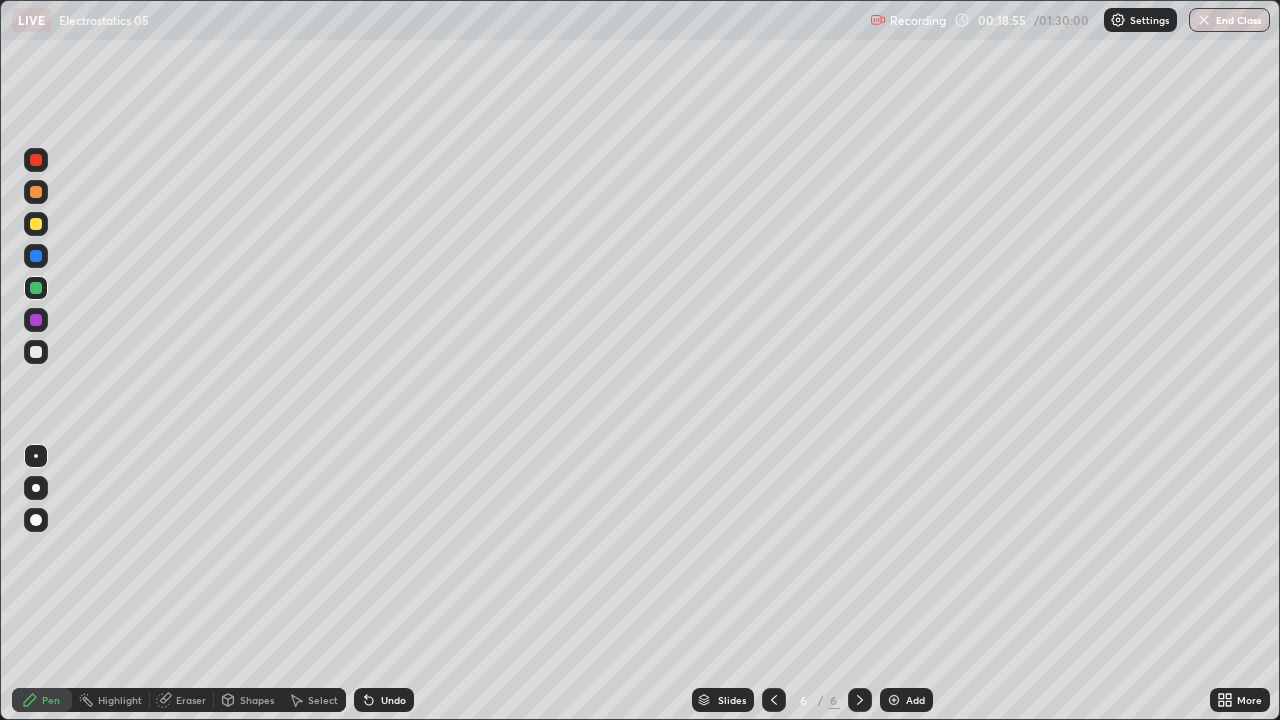click 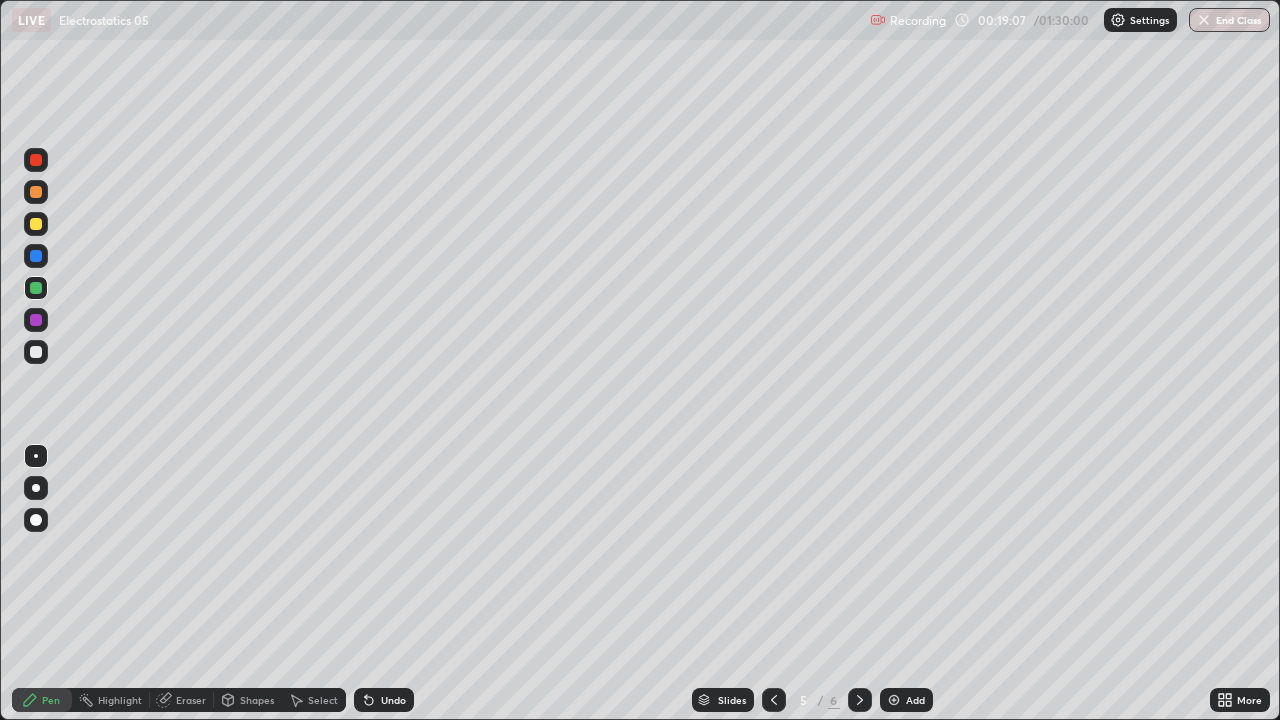 click 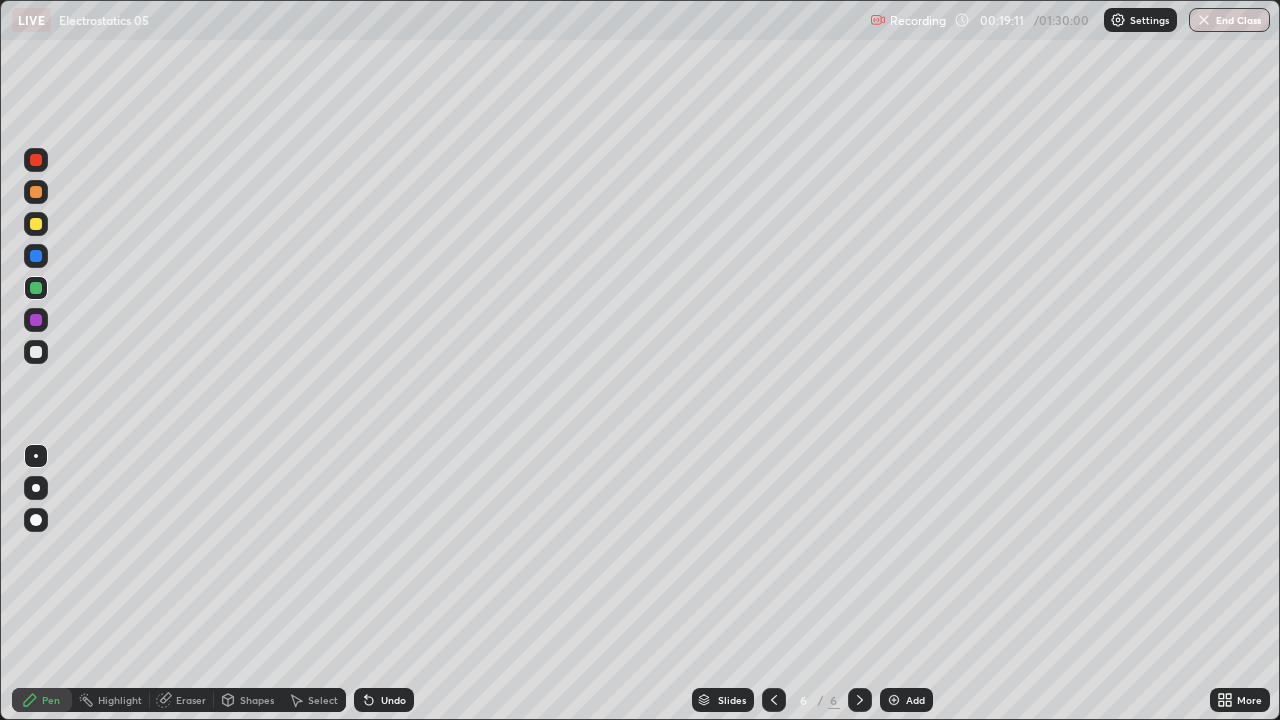 click on "Eraser" at bounding box center (191, 700) 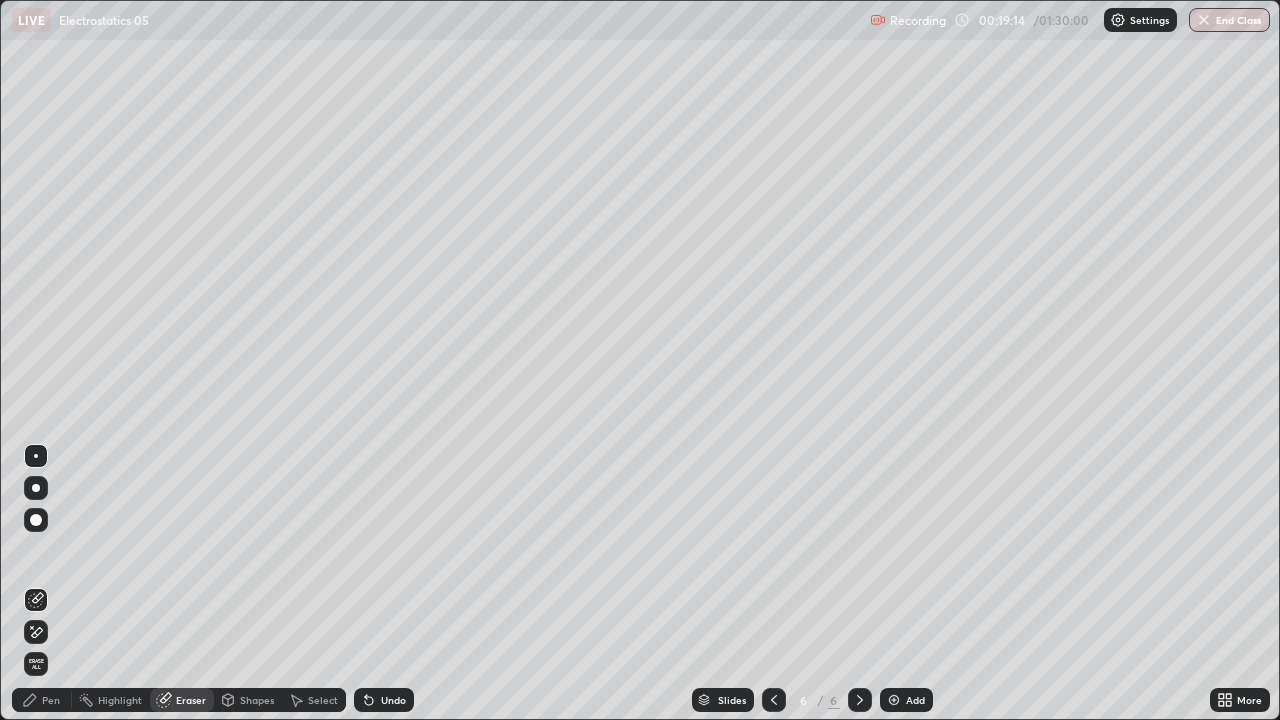 click on "Pen" at bounding box center (51, 700) 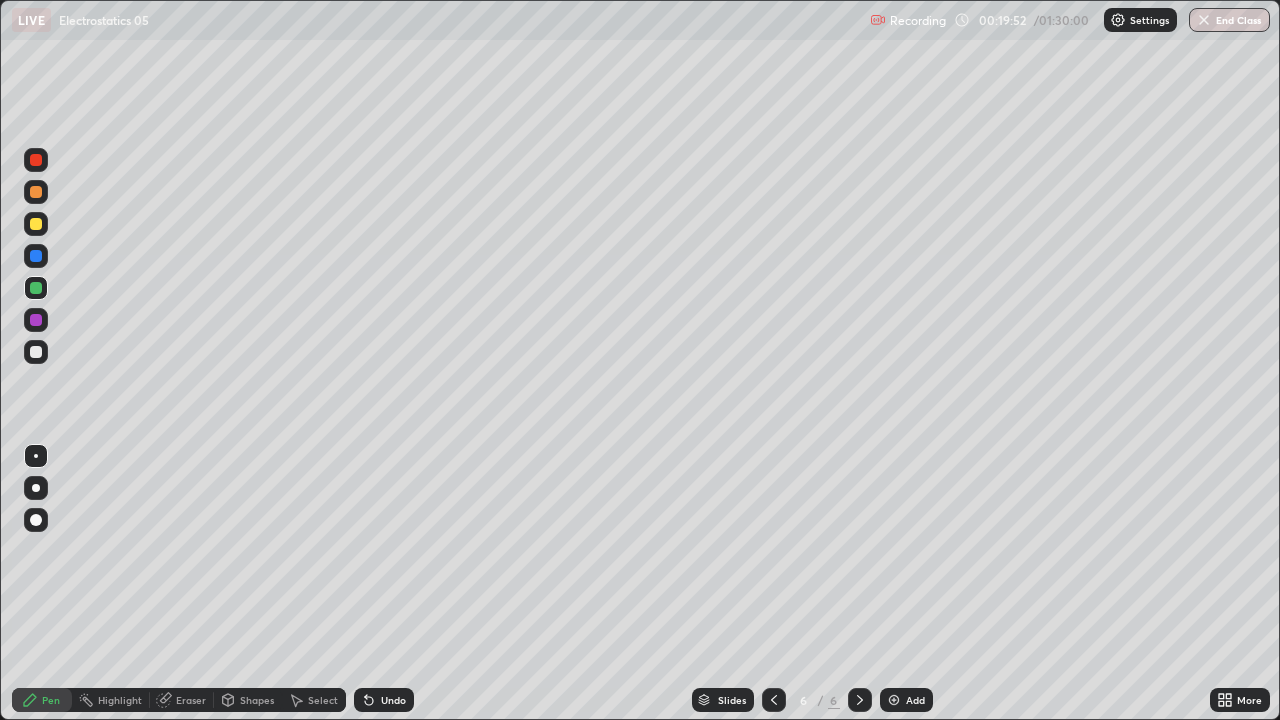 click at bounding box center [36, 352] 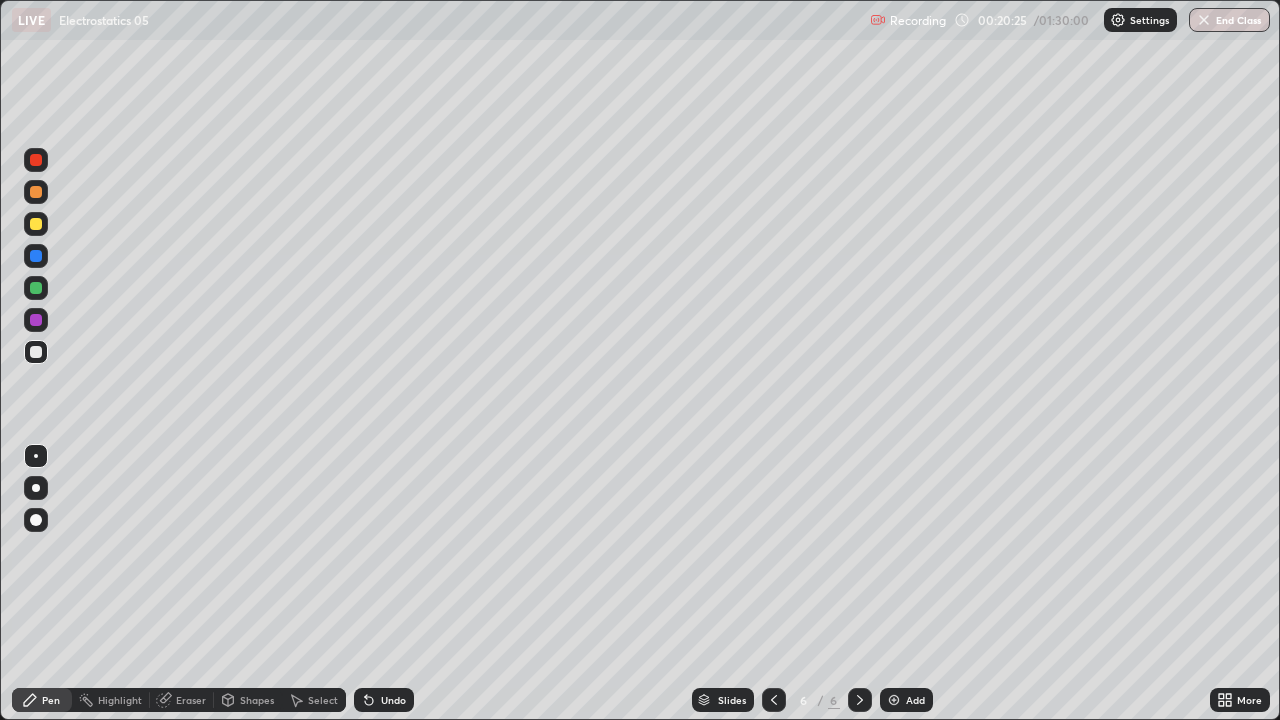 click on "Eraser" at bounding box center (191, 700) 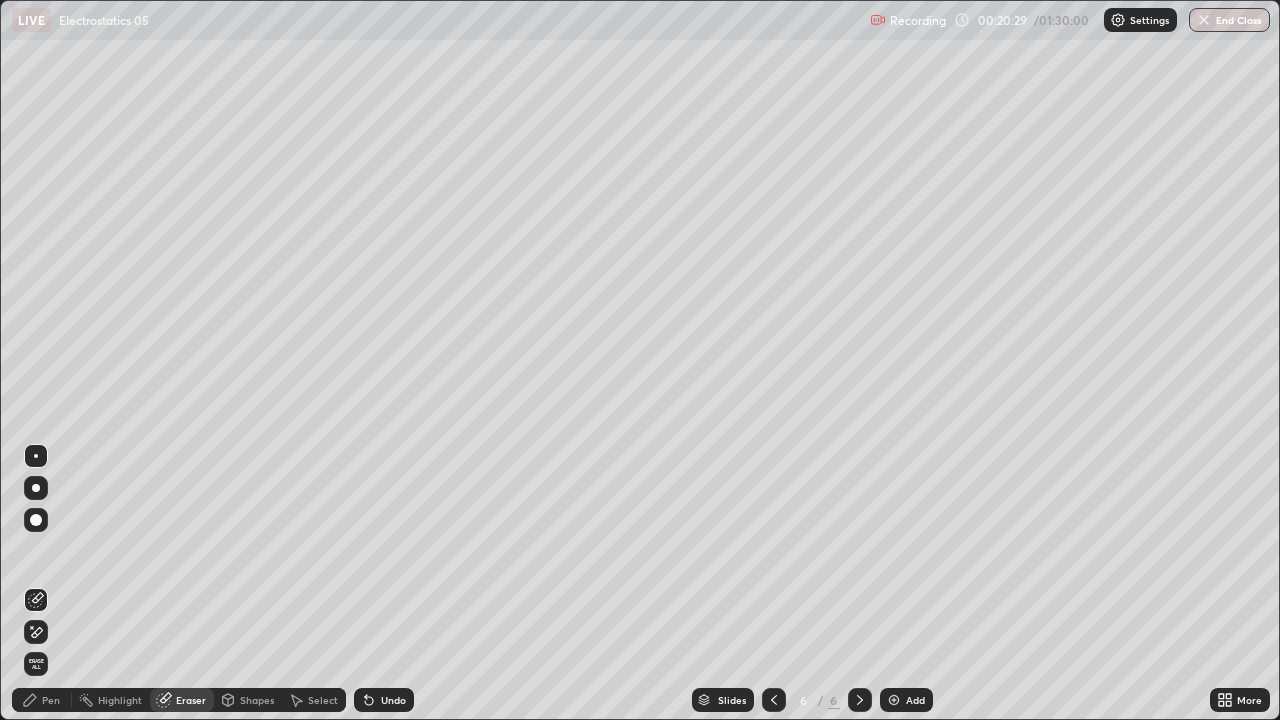 click on "Pen" at bounding box center [51, 700] 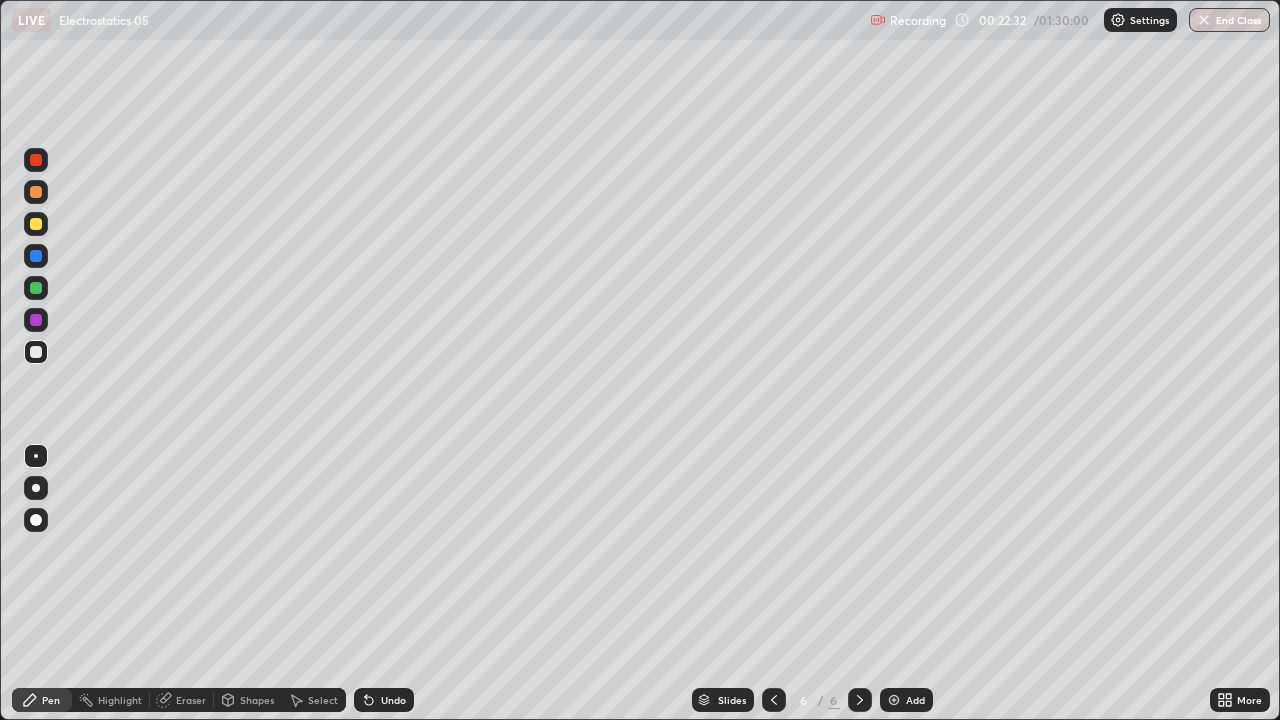 click at bounding box center [894, 700] 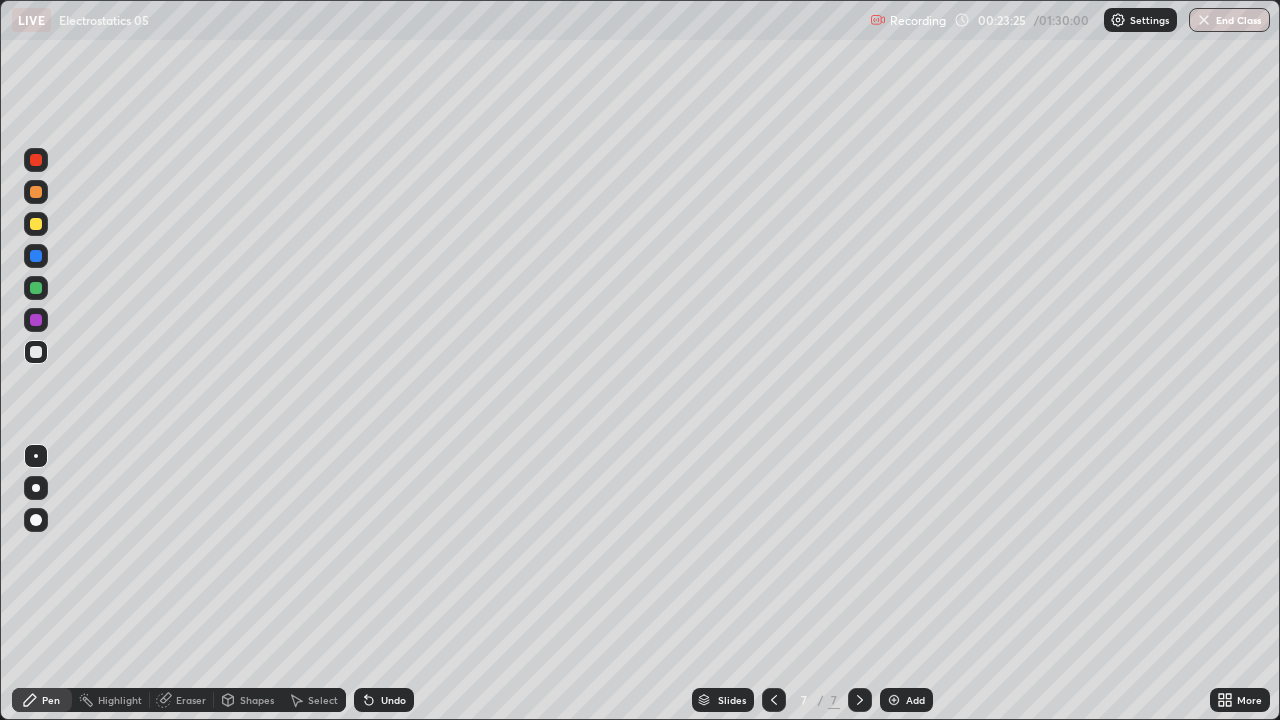 click 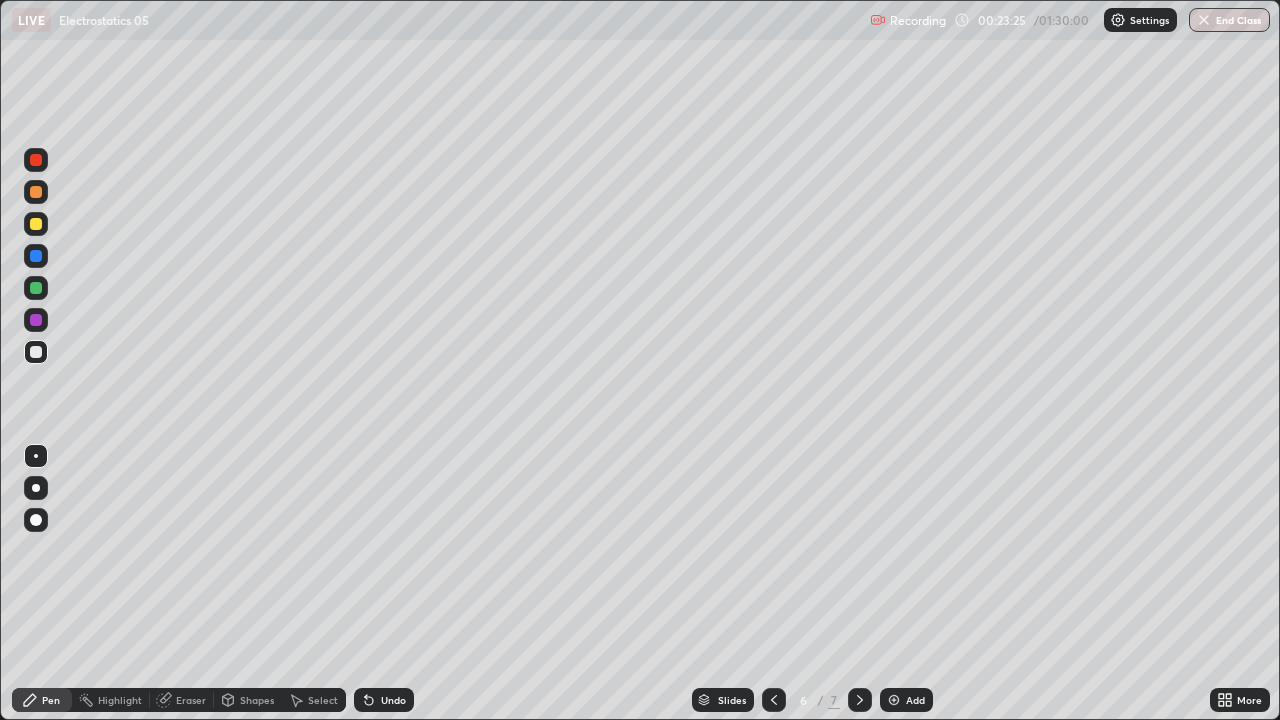 click 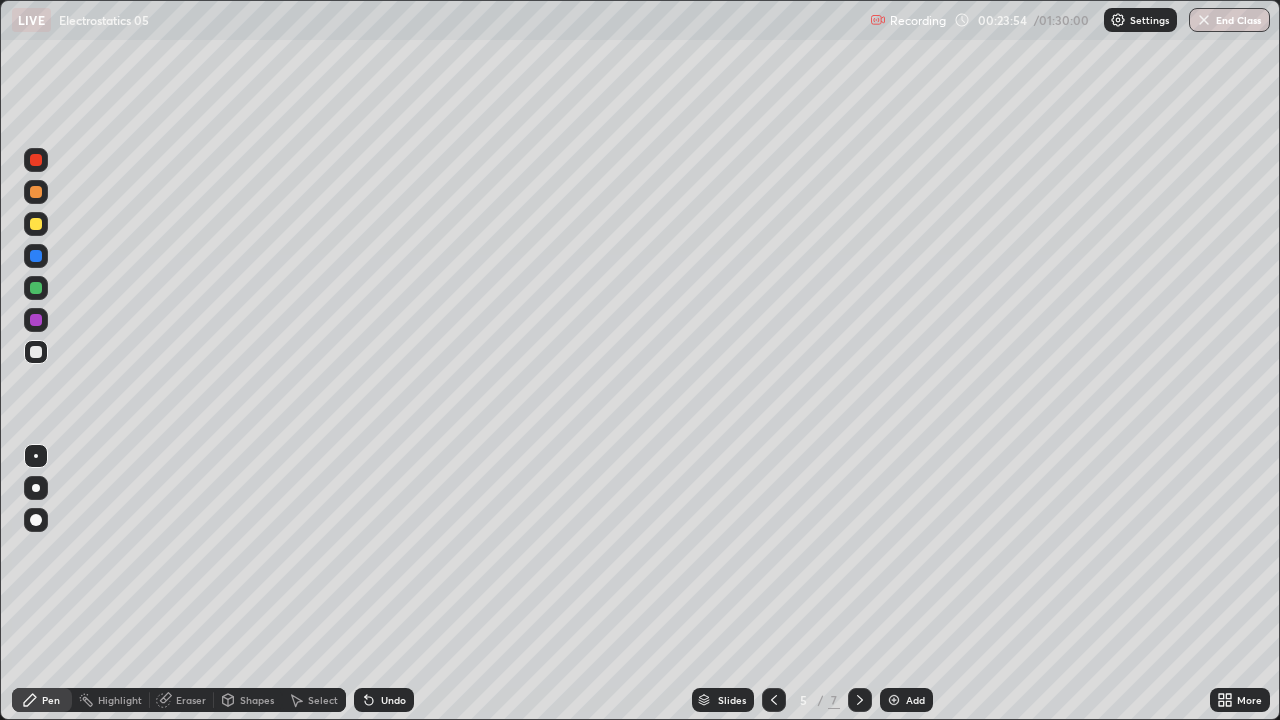 click 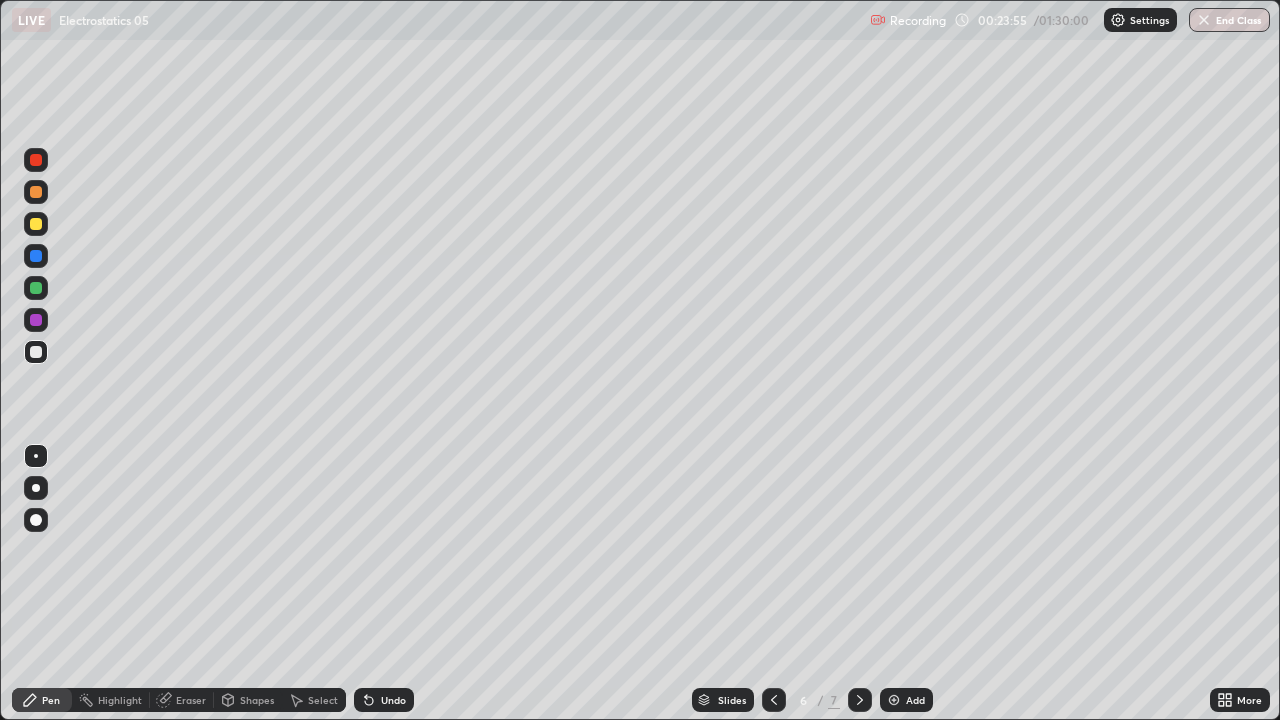 click 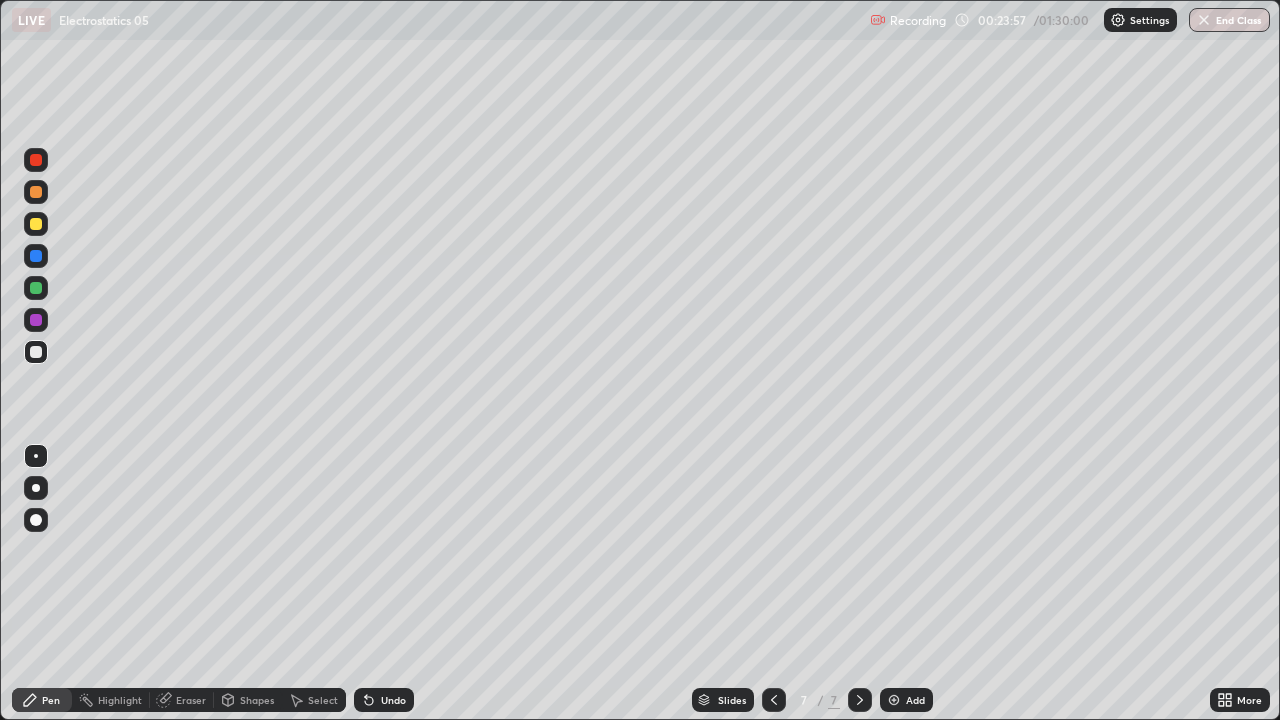 click on "Eraser" at bounding box center [191, 700] 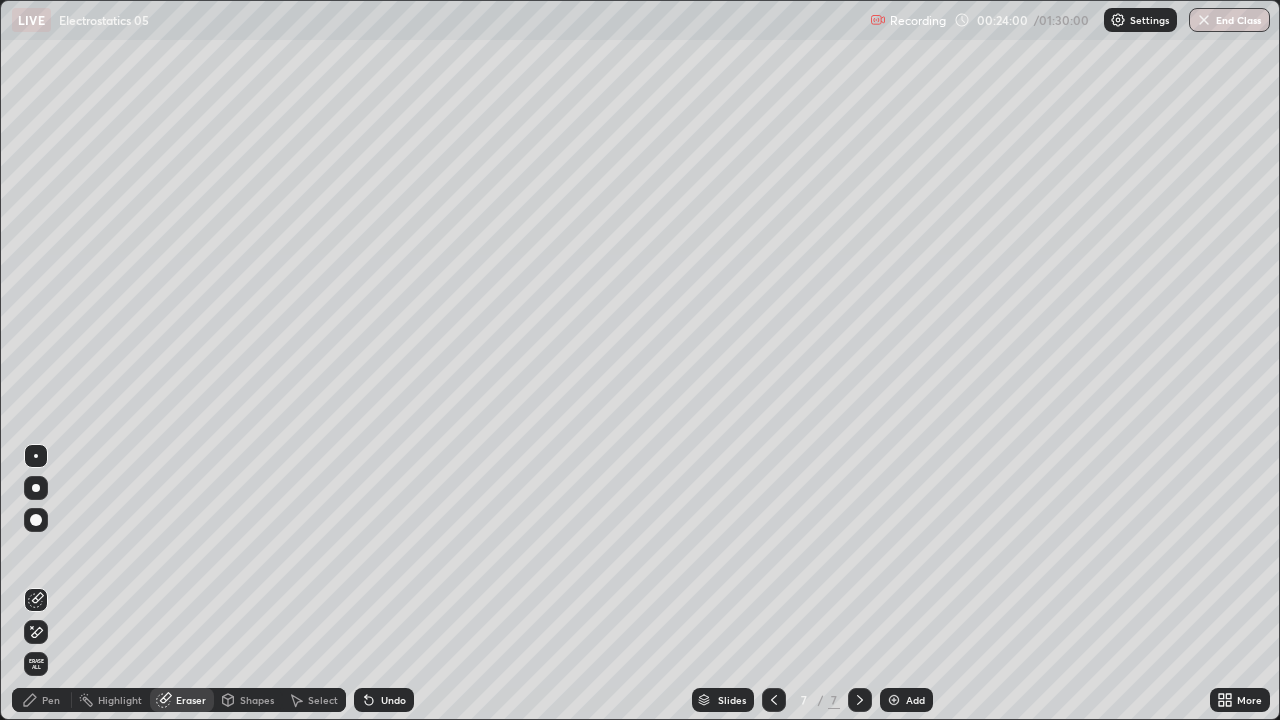 click on "Pen" at bounding box center (51, 700) 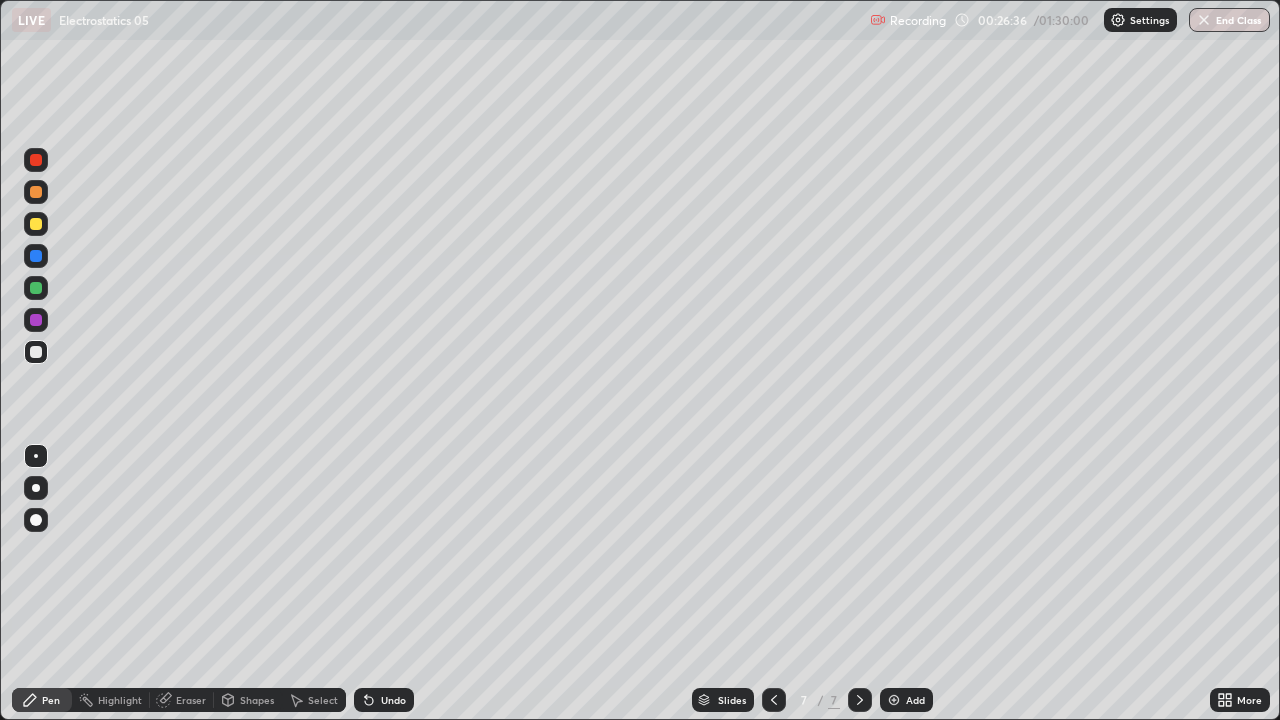 click at bounding box center [894, 700] 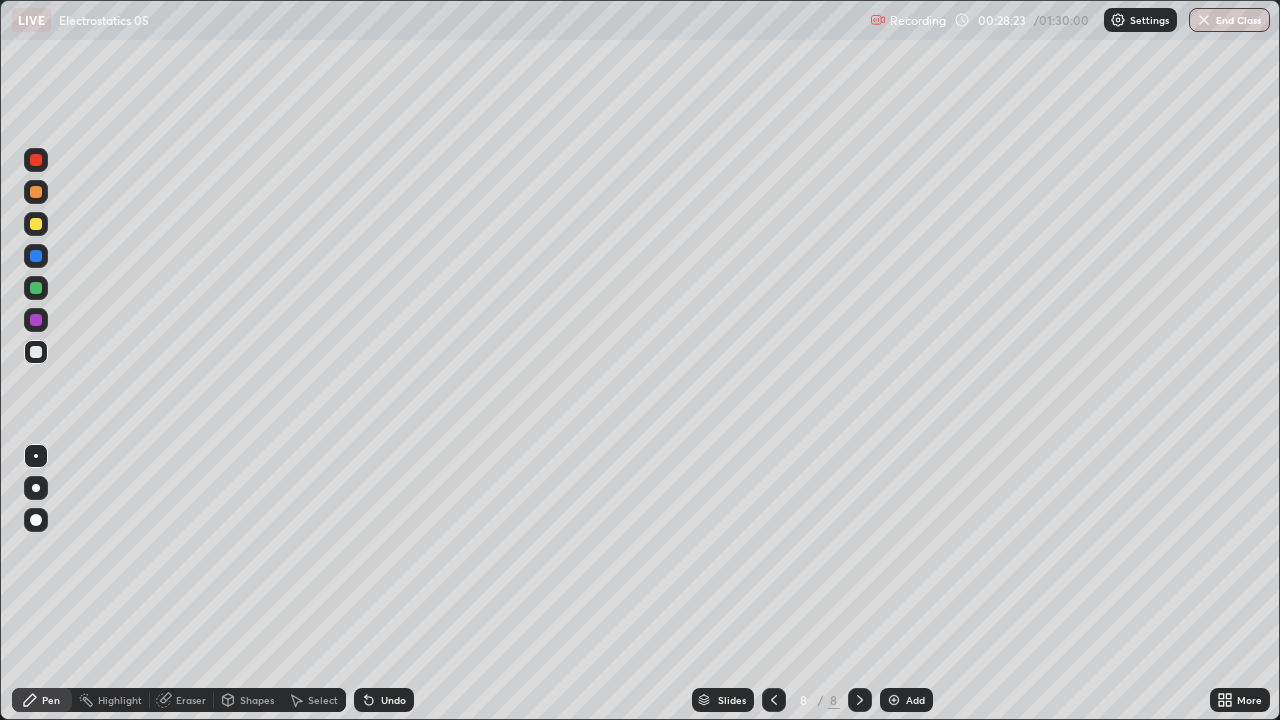 click at bounding box center [894, 700] 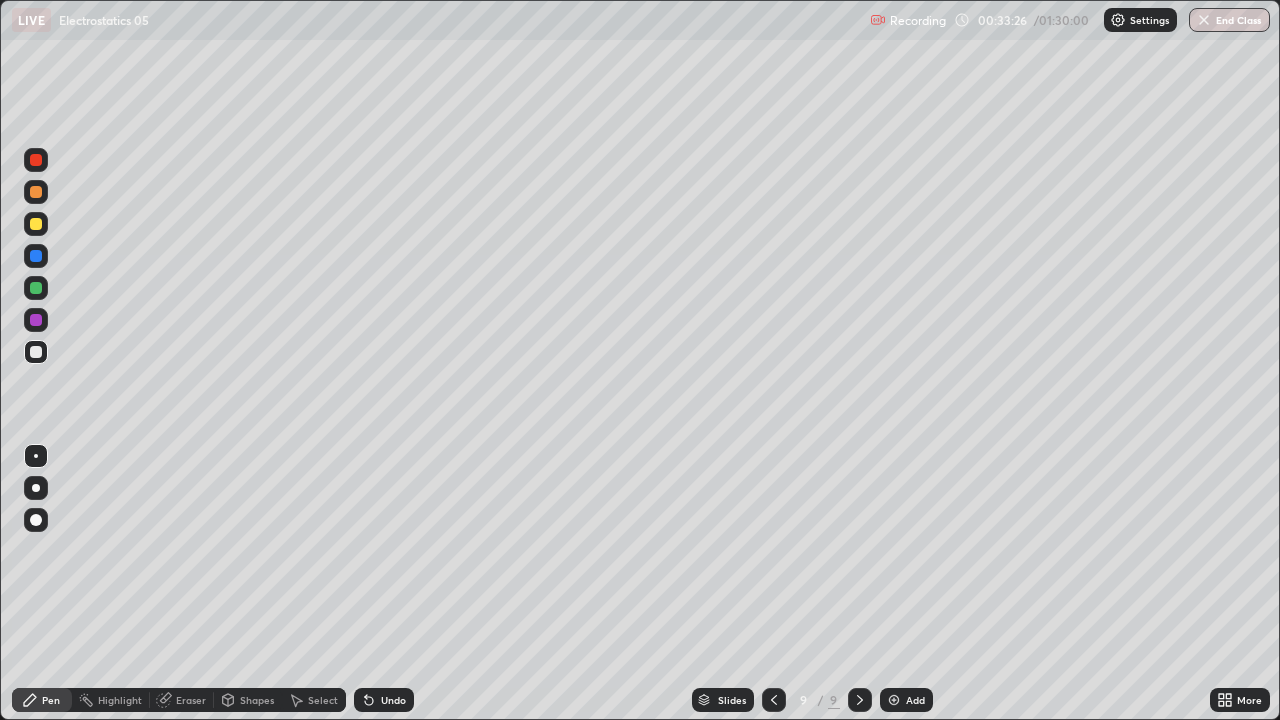 click at bounding box center [36, 224] 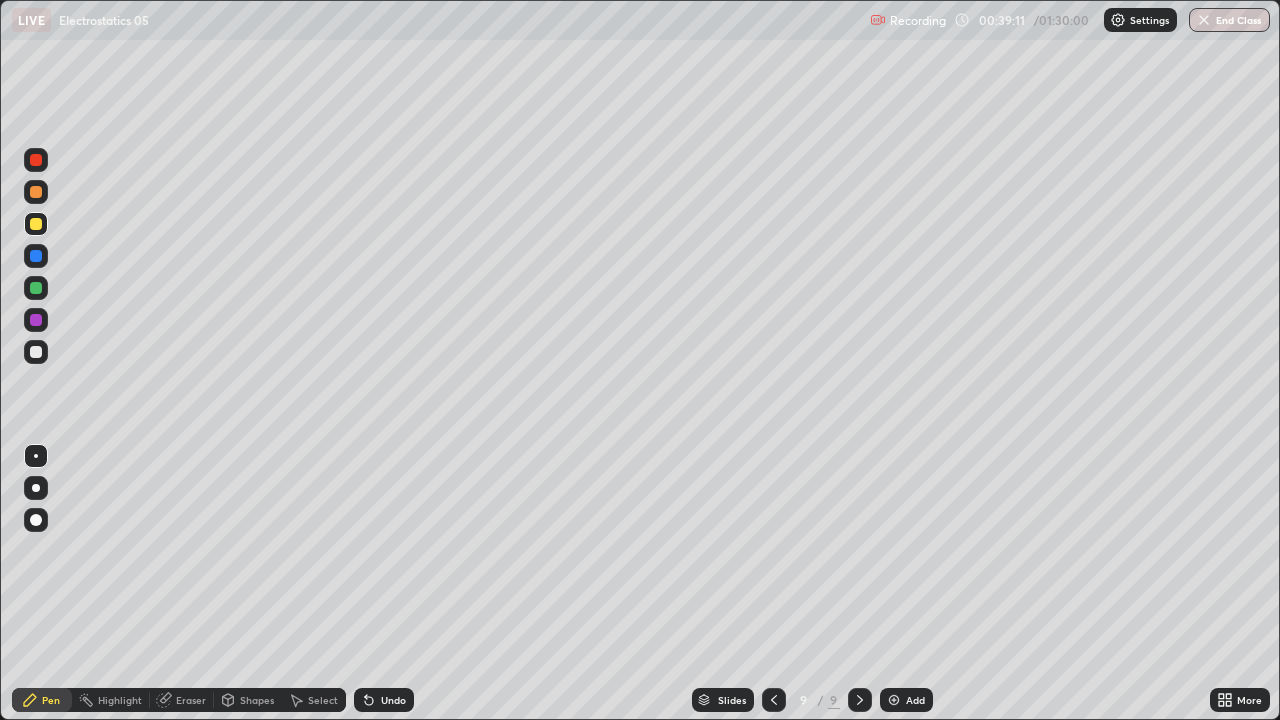 click at bounding box center [894, 700] 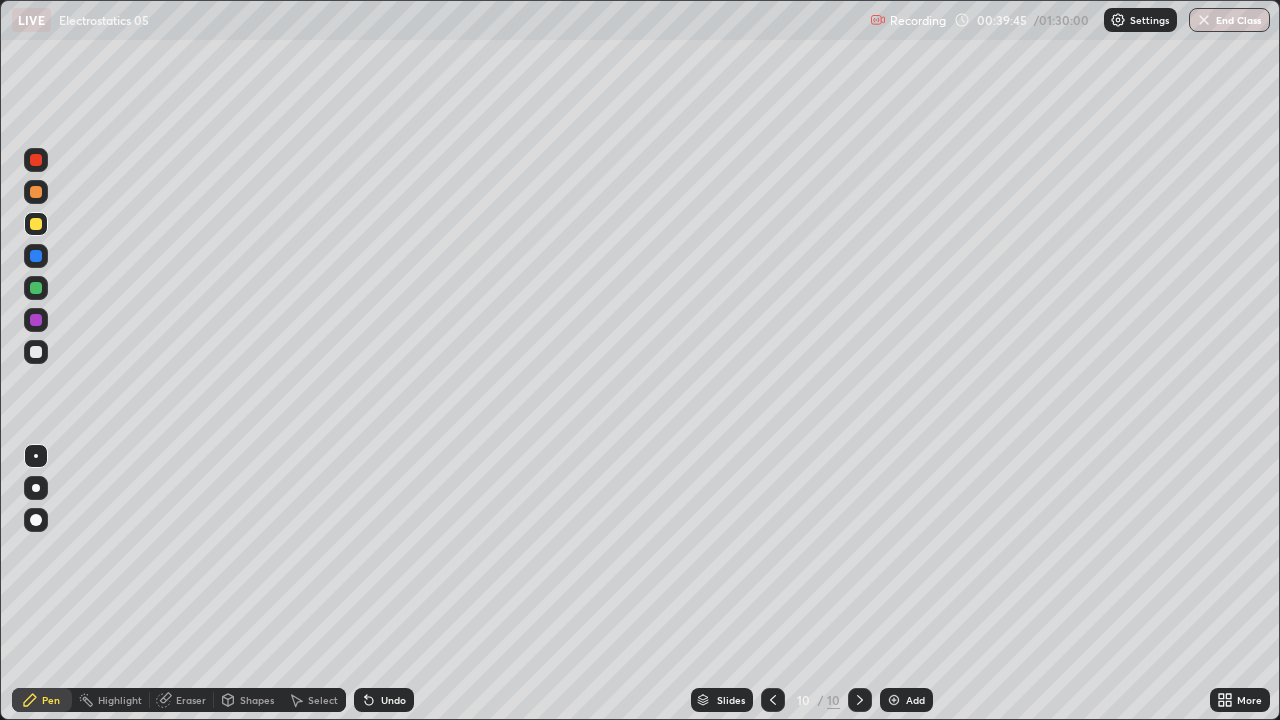 click at bounding box center [36, 256] 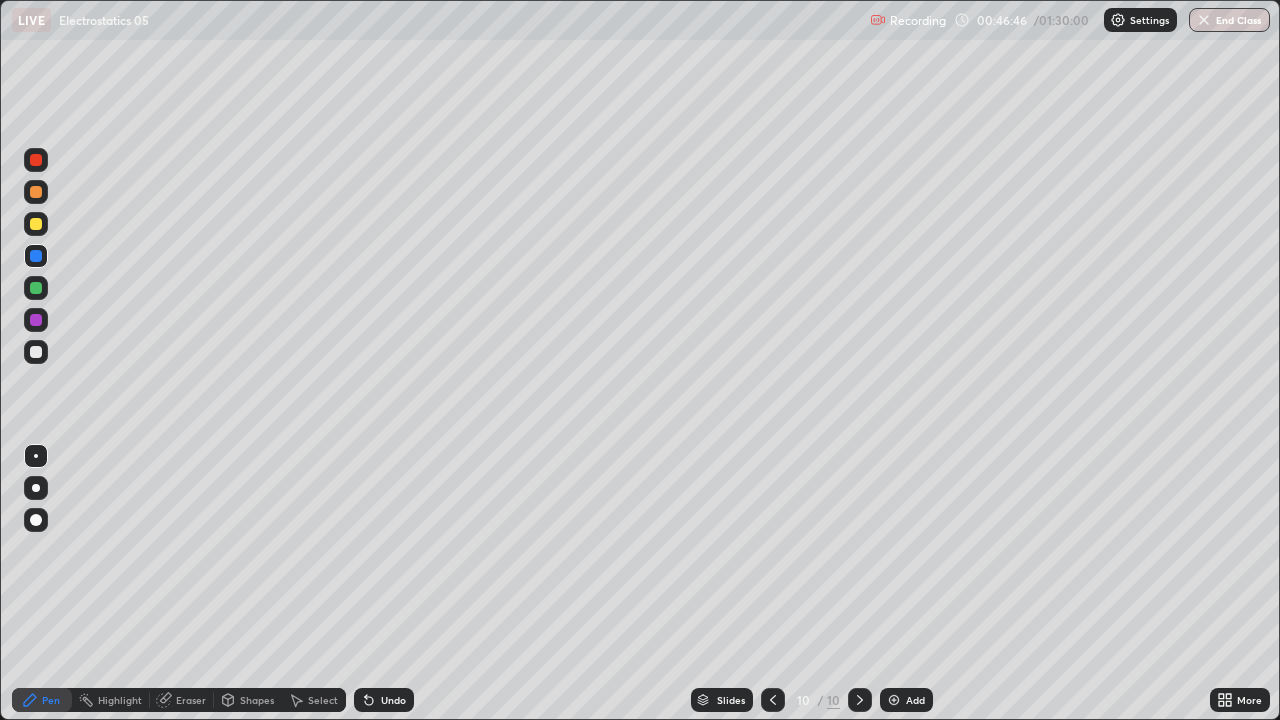 click at bounding box center (36, 224) 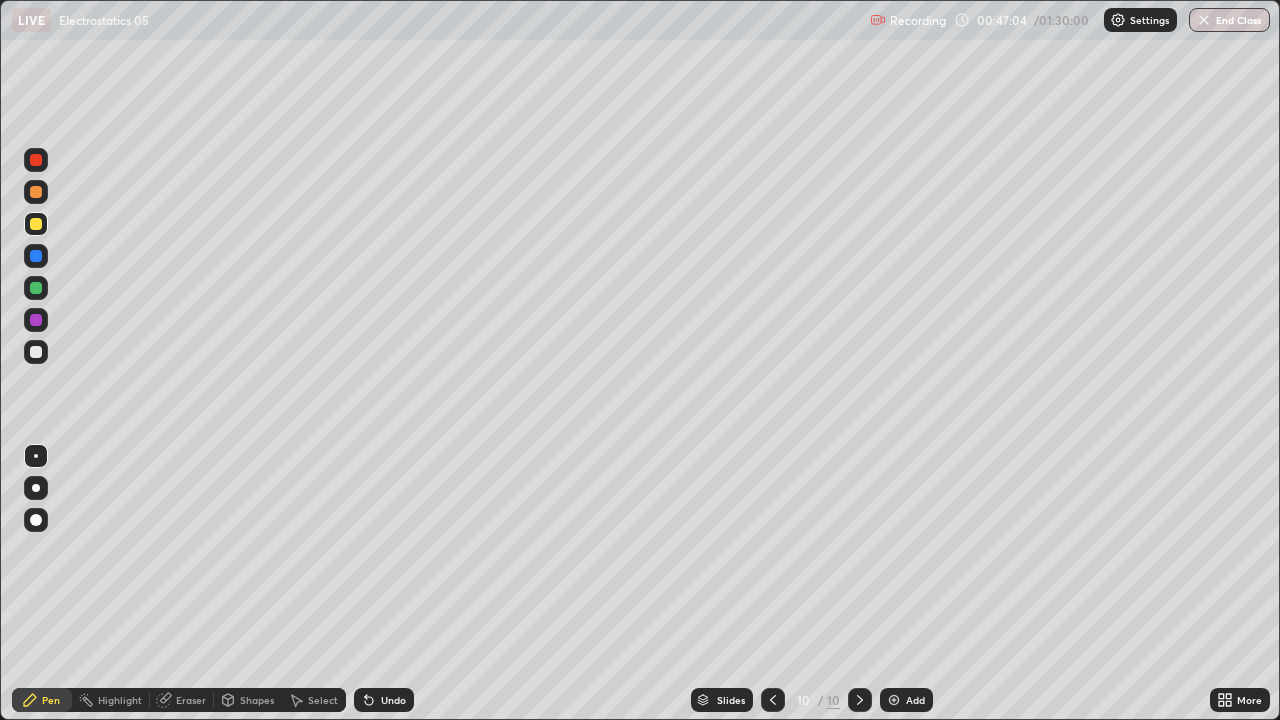 click at bounding box center [36, 192] 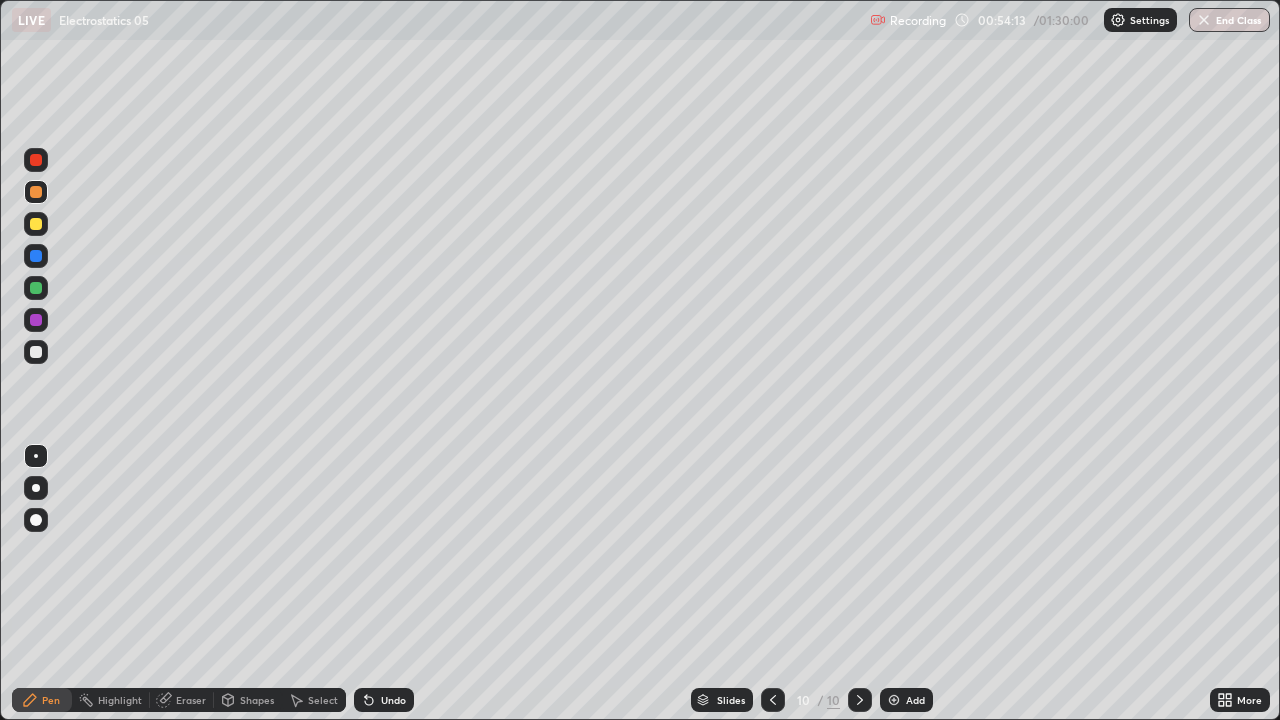 click at bounding box center [894, 700] 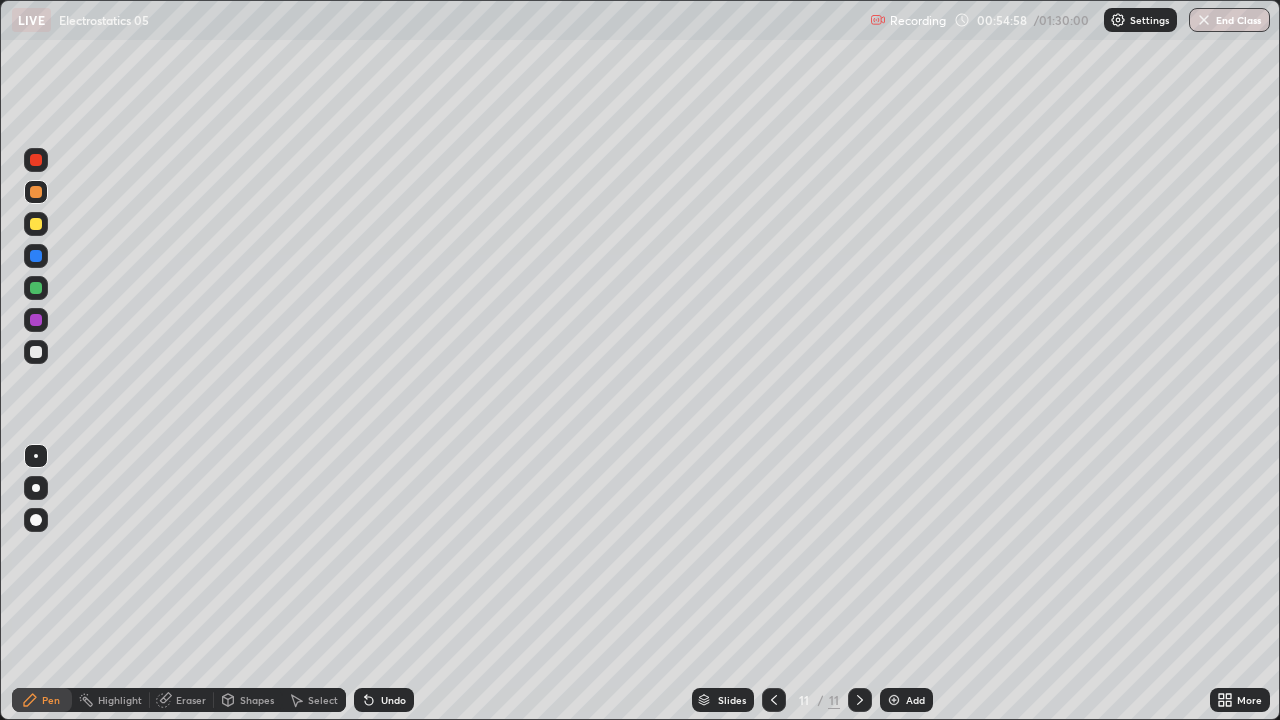 click on "Eraser" at bounding box center [191, 700] 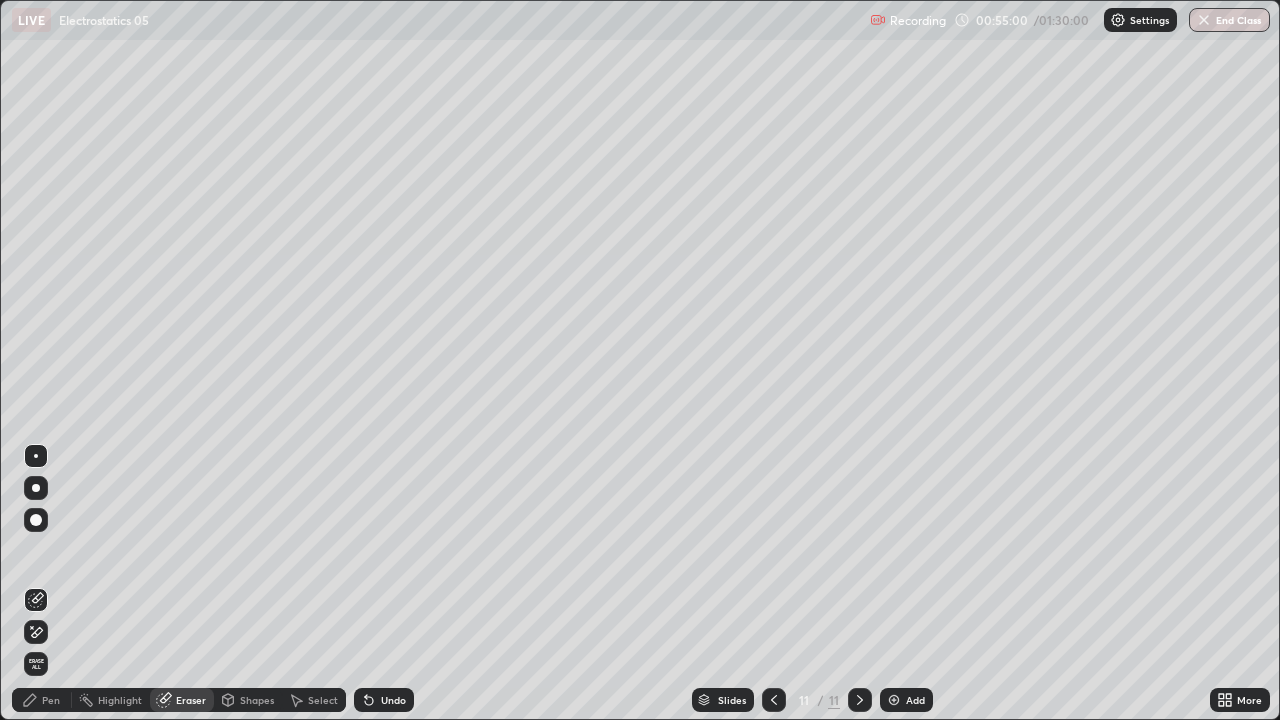 click on "Pen" at bounding box center (51, 700) 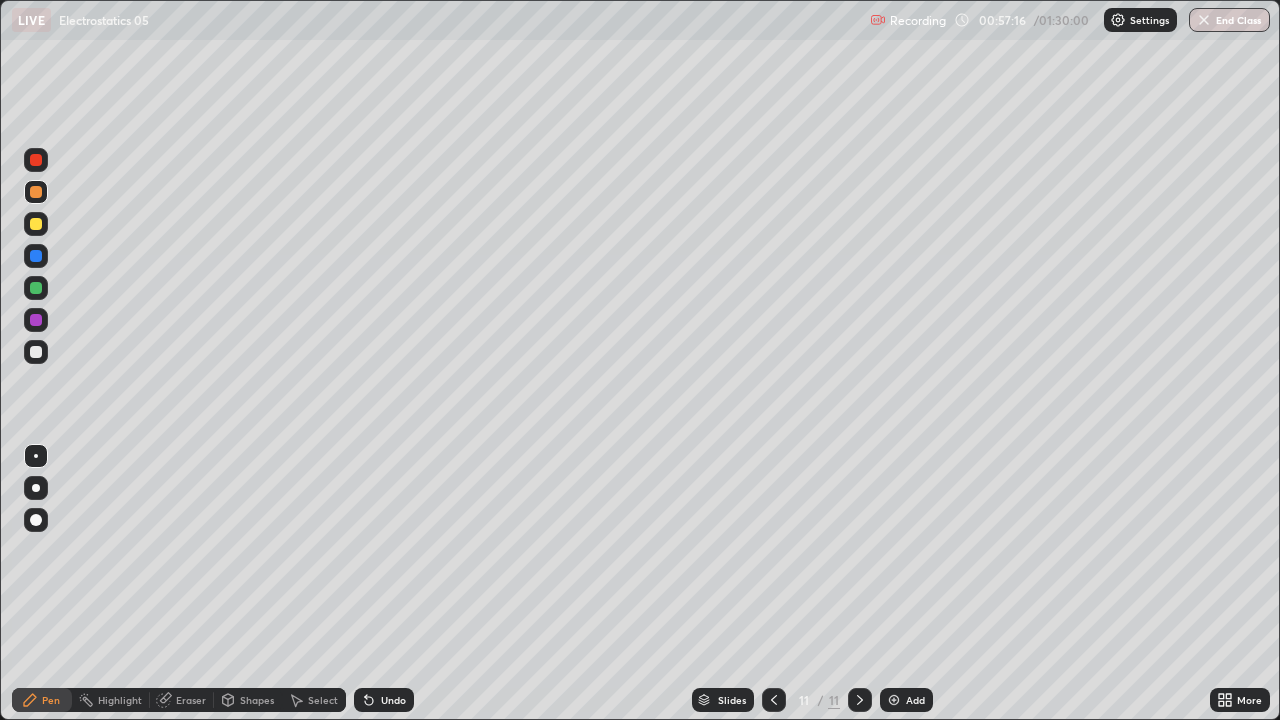 click at bounding box center (36, 288) 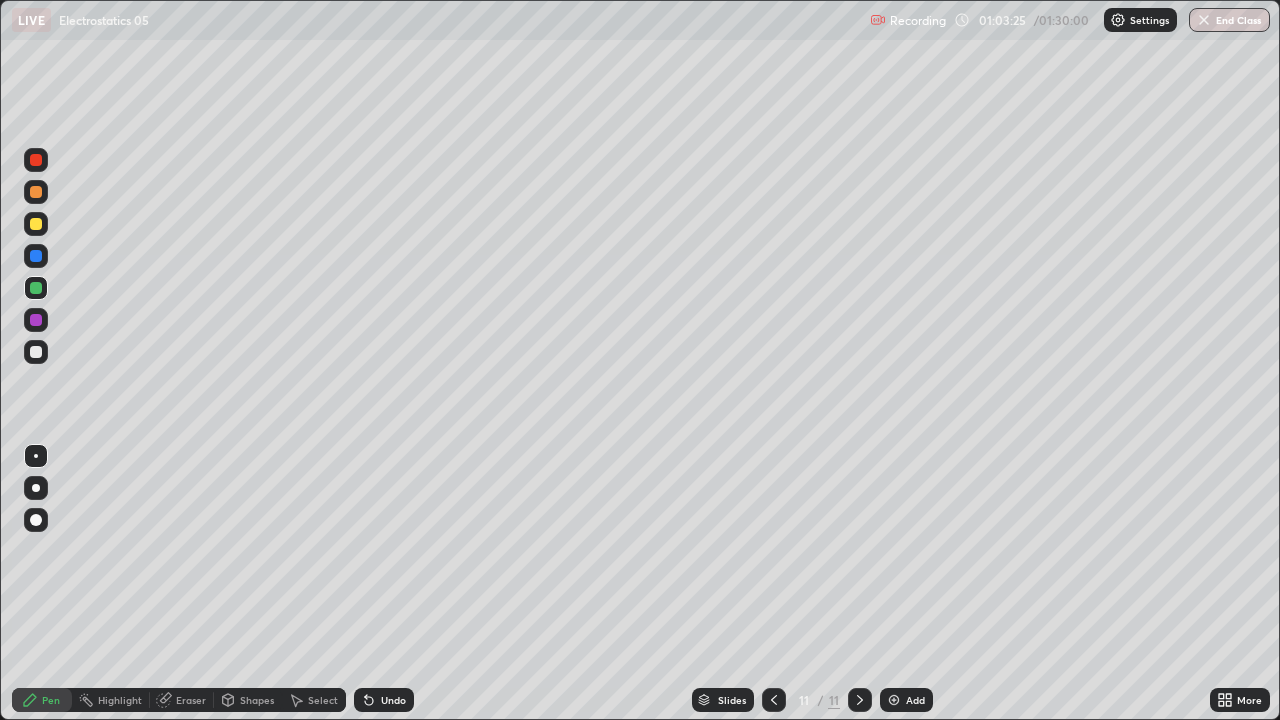 click on "End Class" at bounding box center [1229, 20] 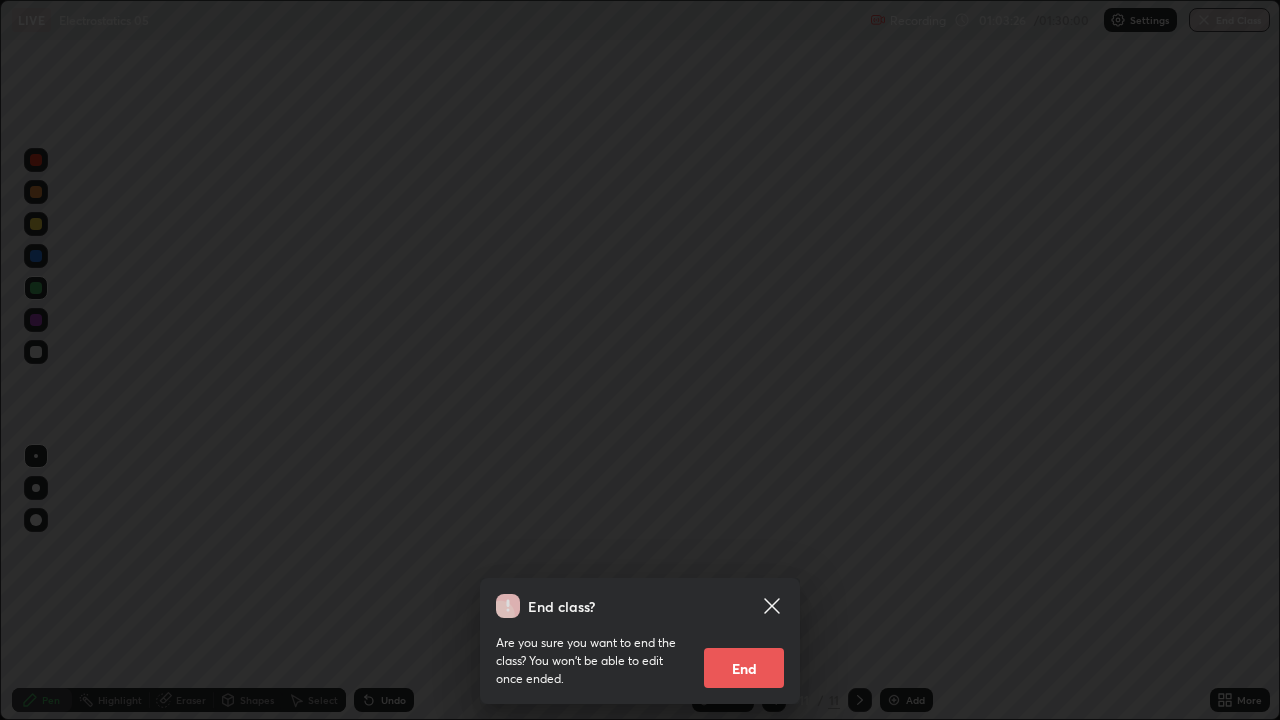 click on "End" at bounding box center [744, 668] 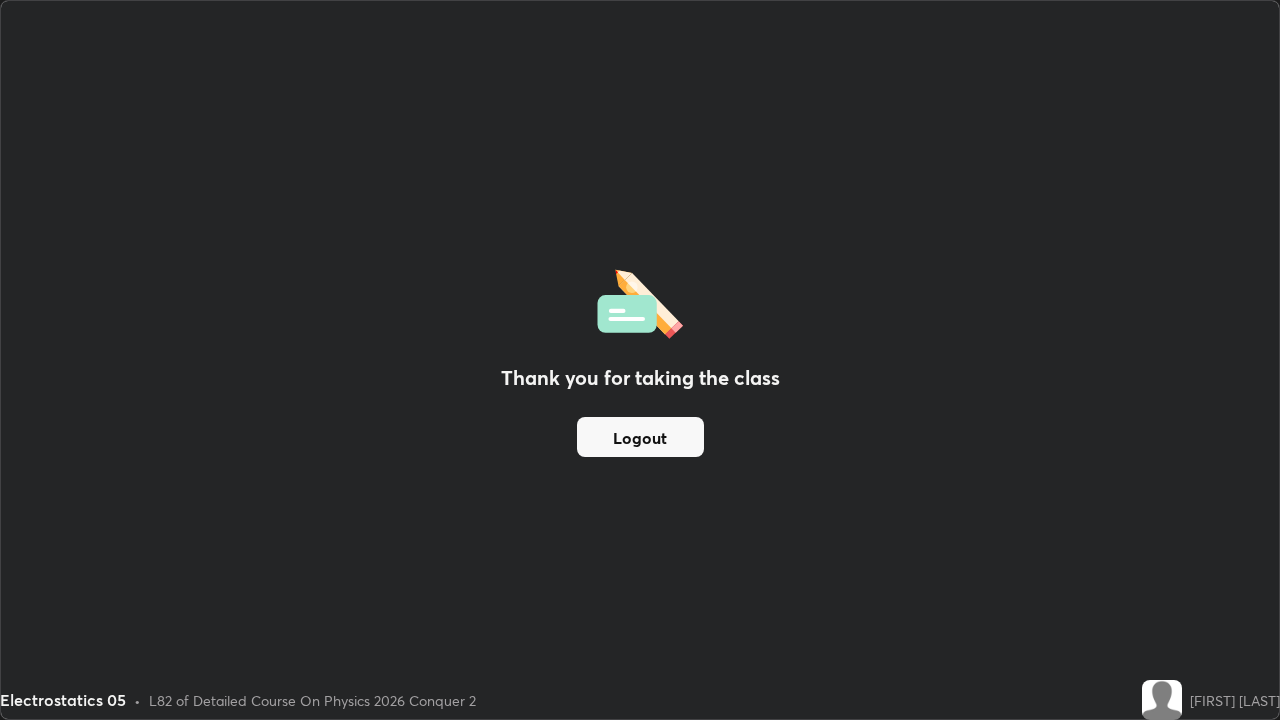 click on "Logout" at bounding box center (640, 437) 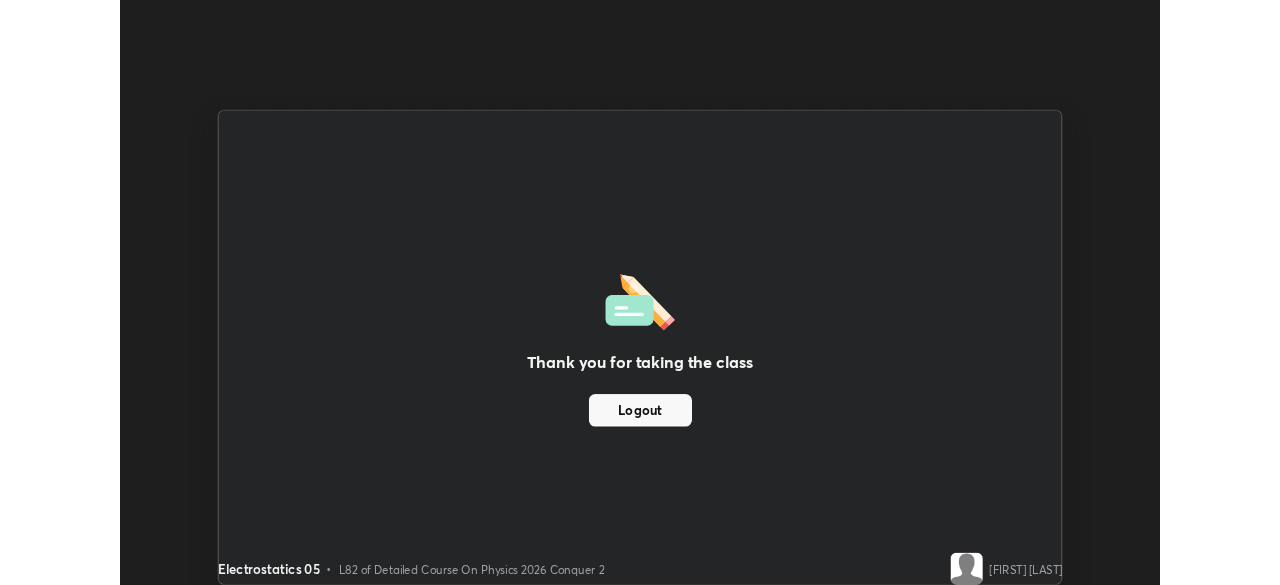 scroll, scrollTop: 585, scrollLeft: 1280, axis: both 